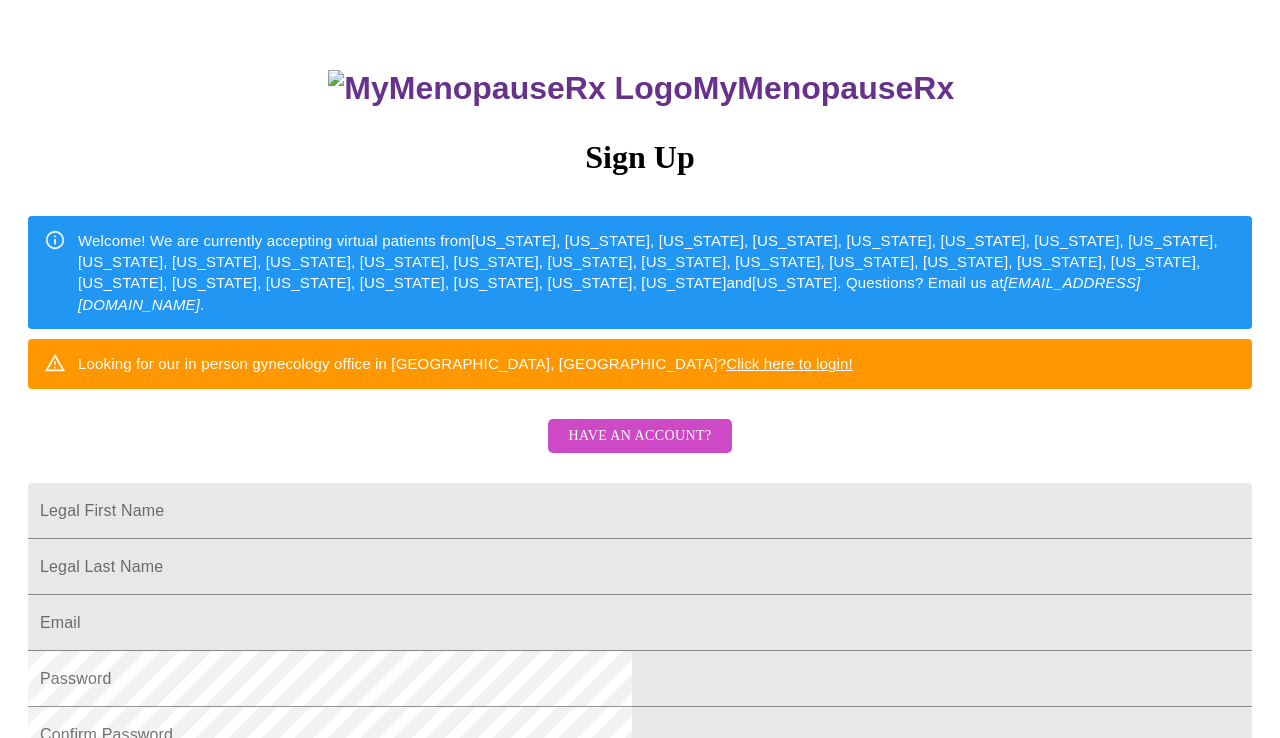 scroll, scrollTop: 121, scrollLeft: 0, axis: vertical 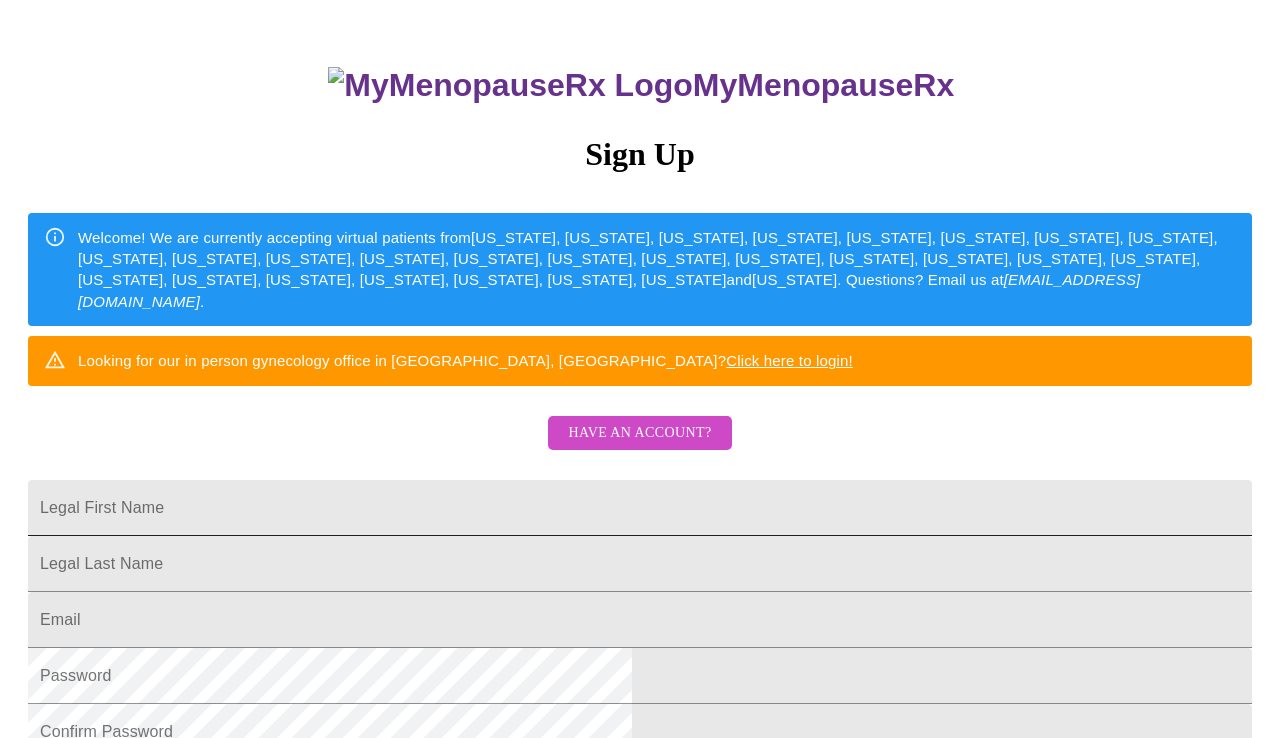 click on "Legal First Name" at bounding box center (640, 508) 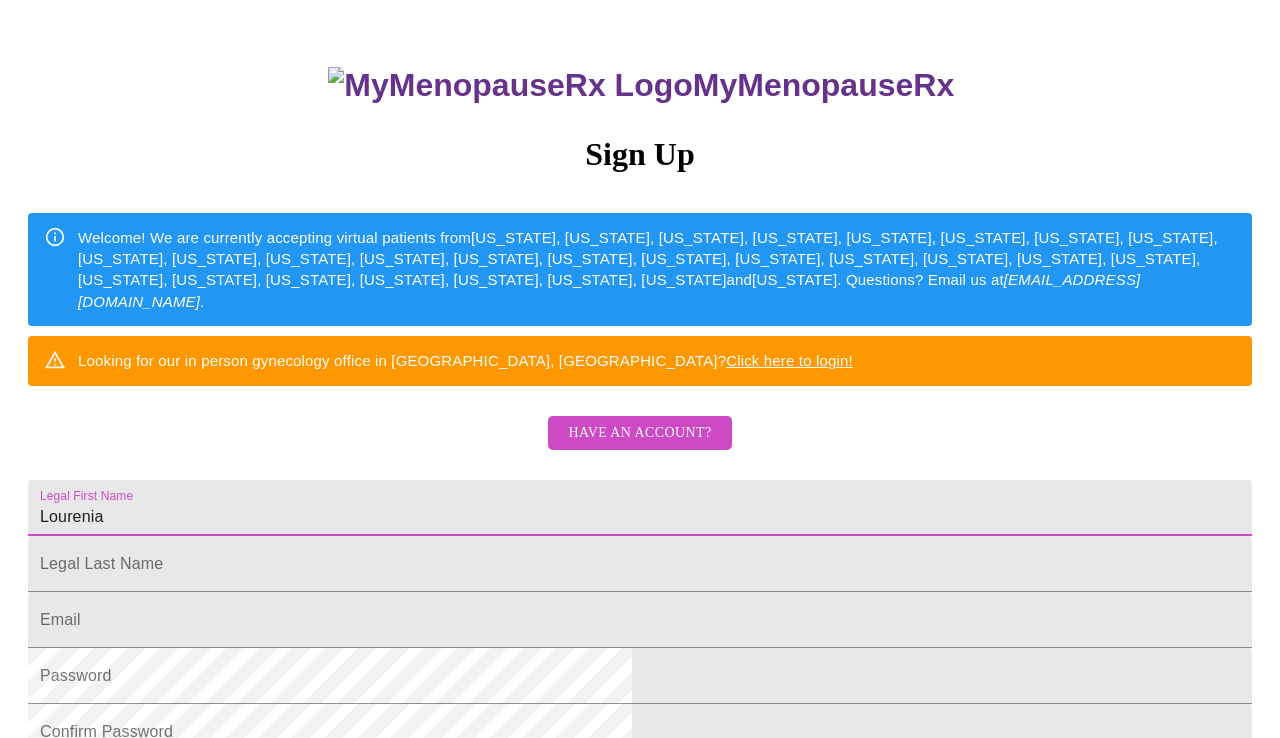 type on "Lourenia" 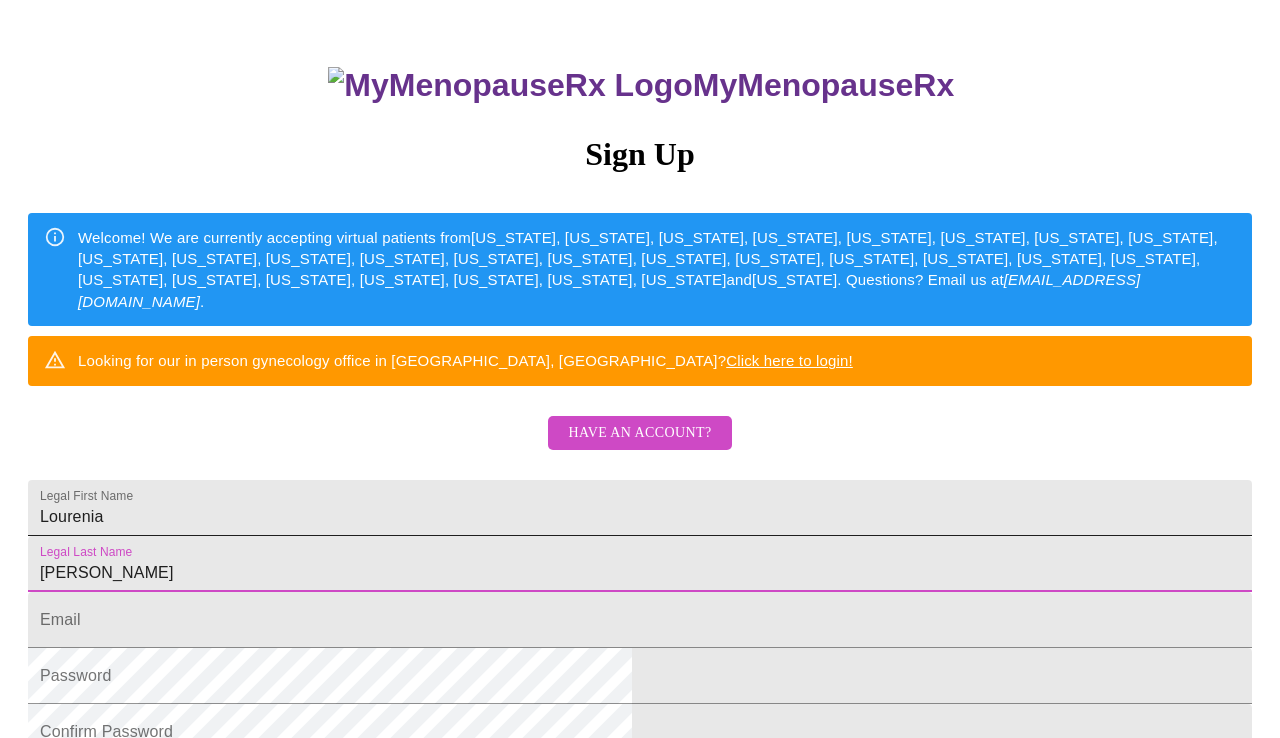type on "[PERSON_NAME]" 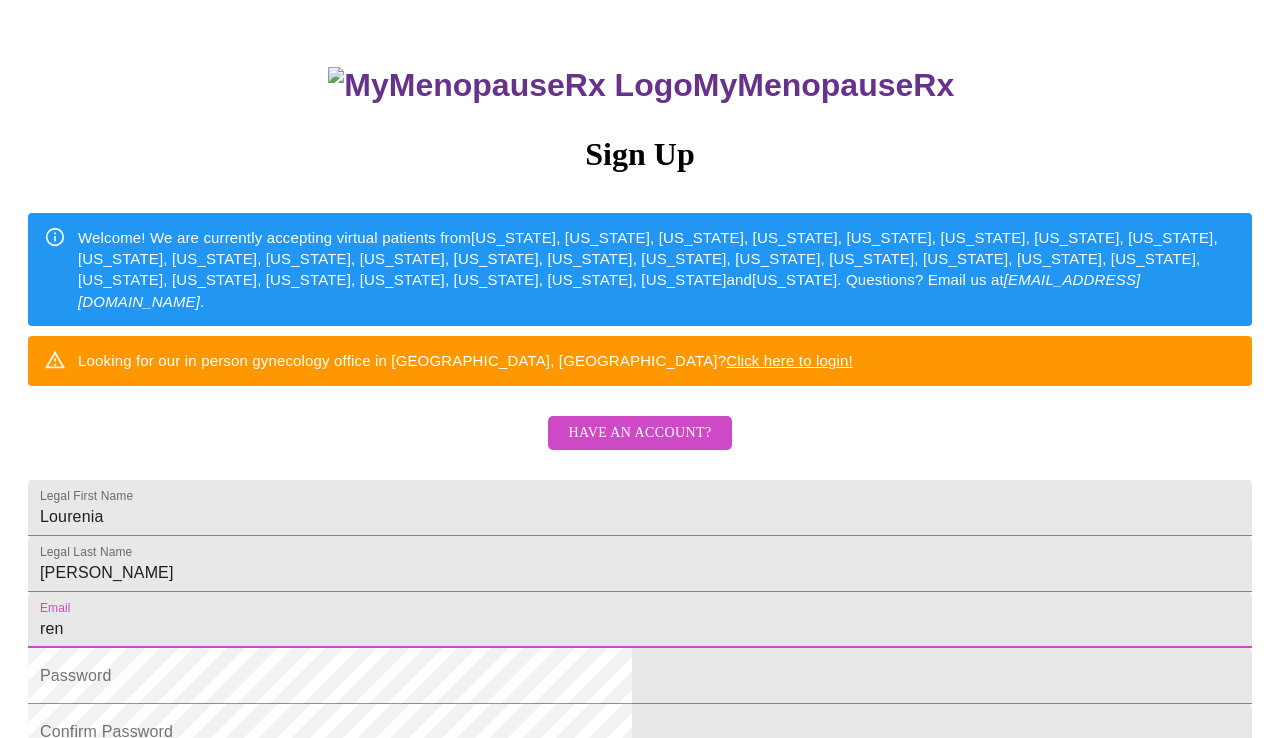type on "[PERSON_NAME][EMAIL_ADDRESS][PERSON_NAME][DOMAIN_NAME]" 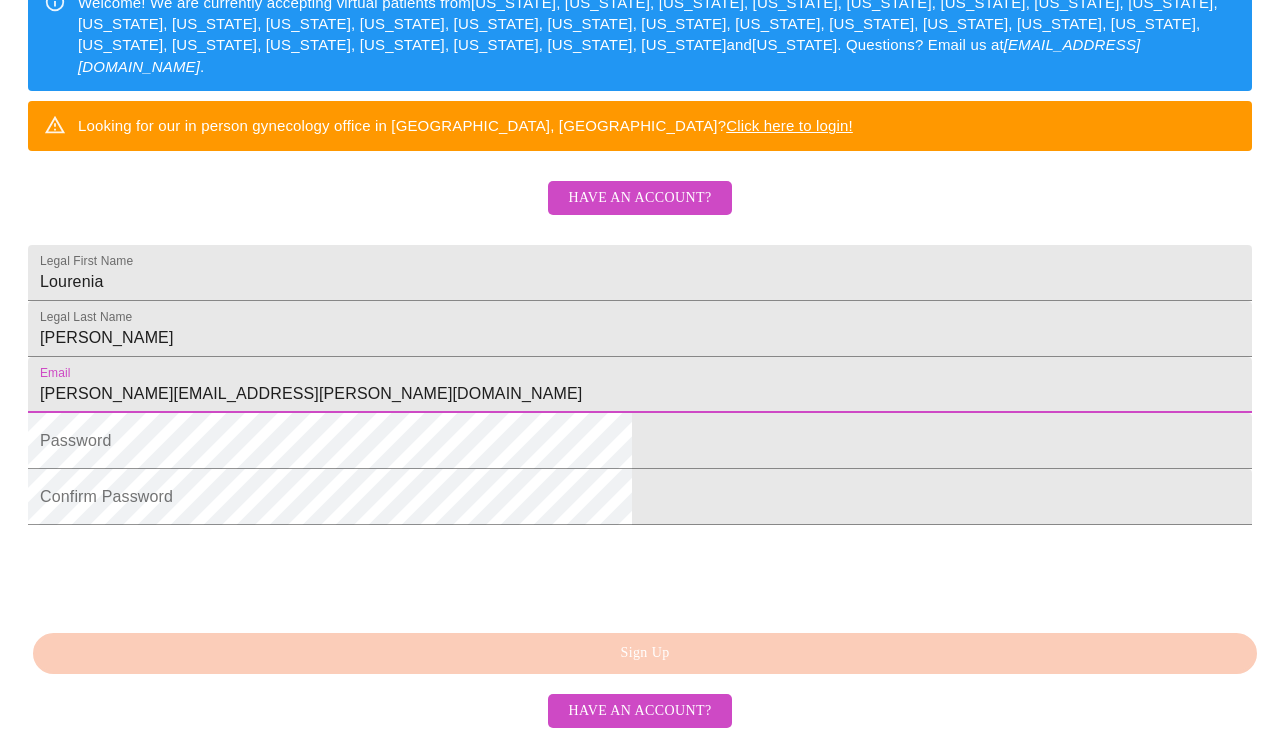 scroll, scrollTop: 486, scrollLeft: 0, axis: vertical 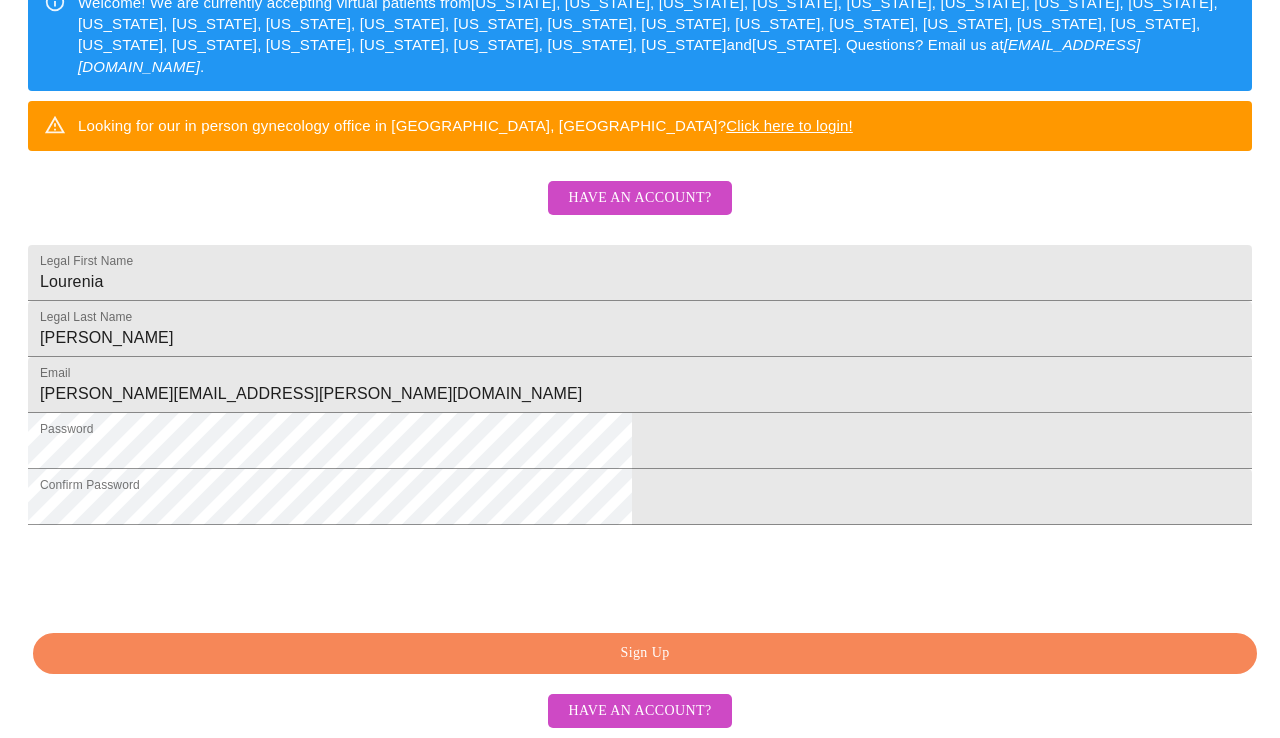 click on "Sign Up" 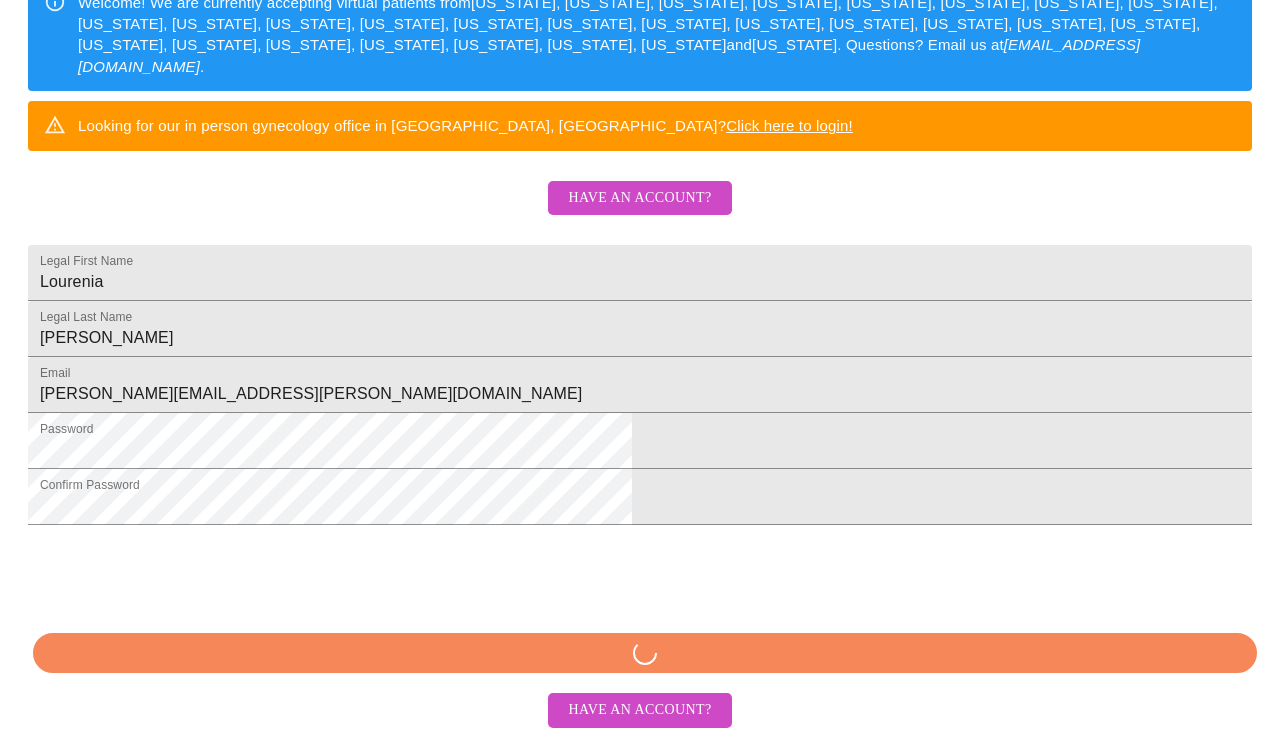 scroll, scrollTop: 486, scrollLeft: 0, axis: vertical 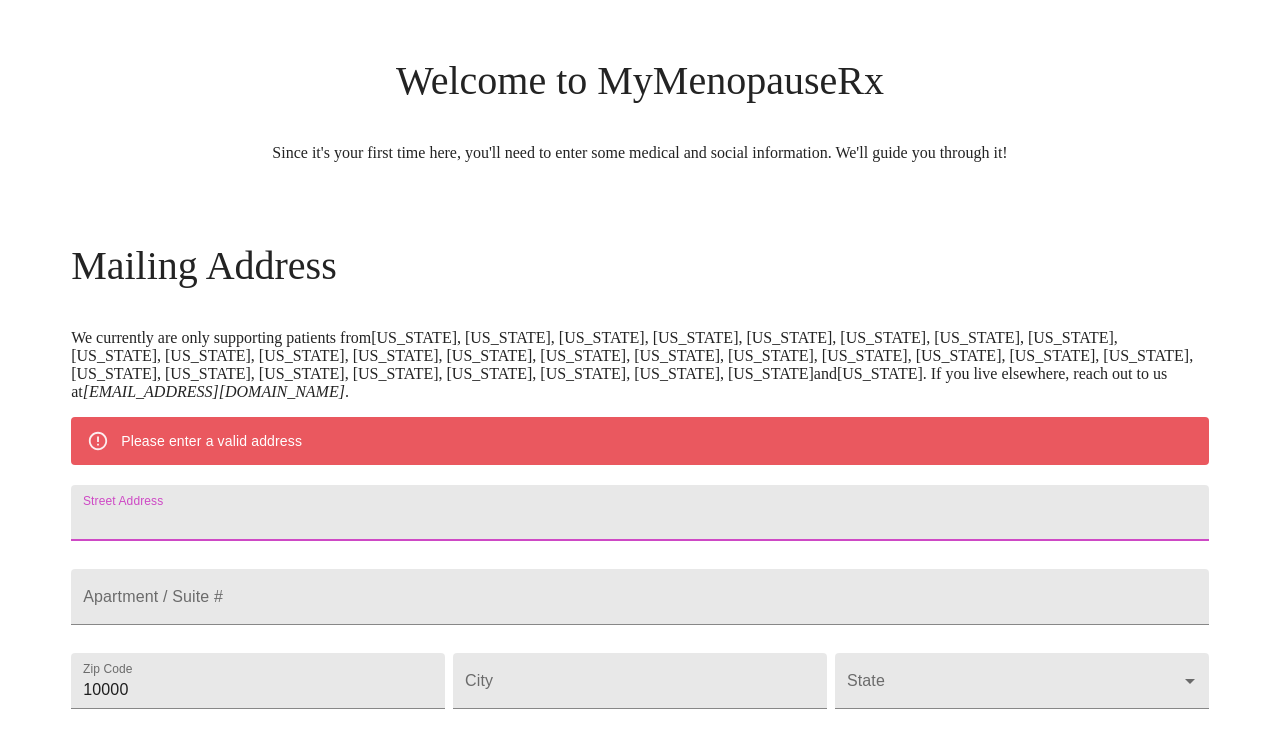 click on "Street Address" at bounding box center [640, 513] 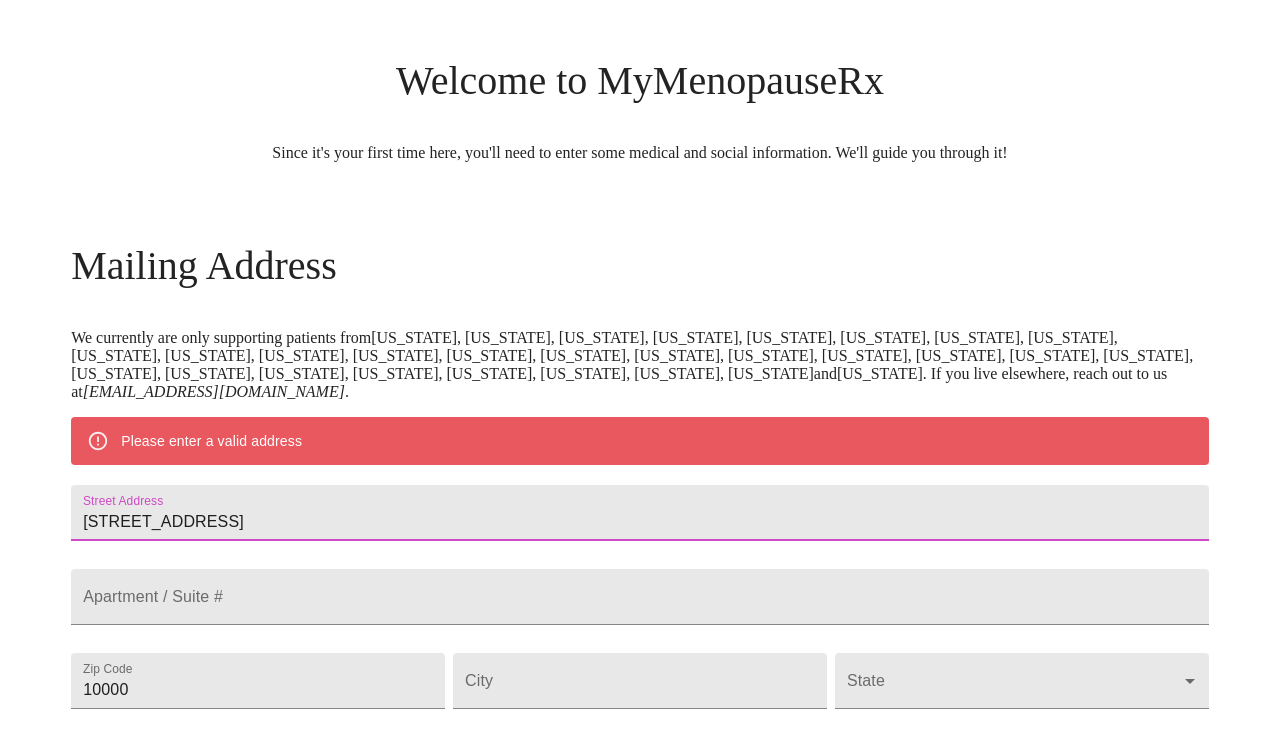 type on "[STREET_ADDRESS]" 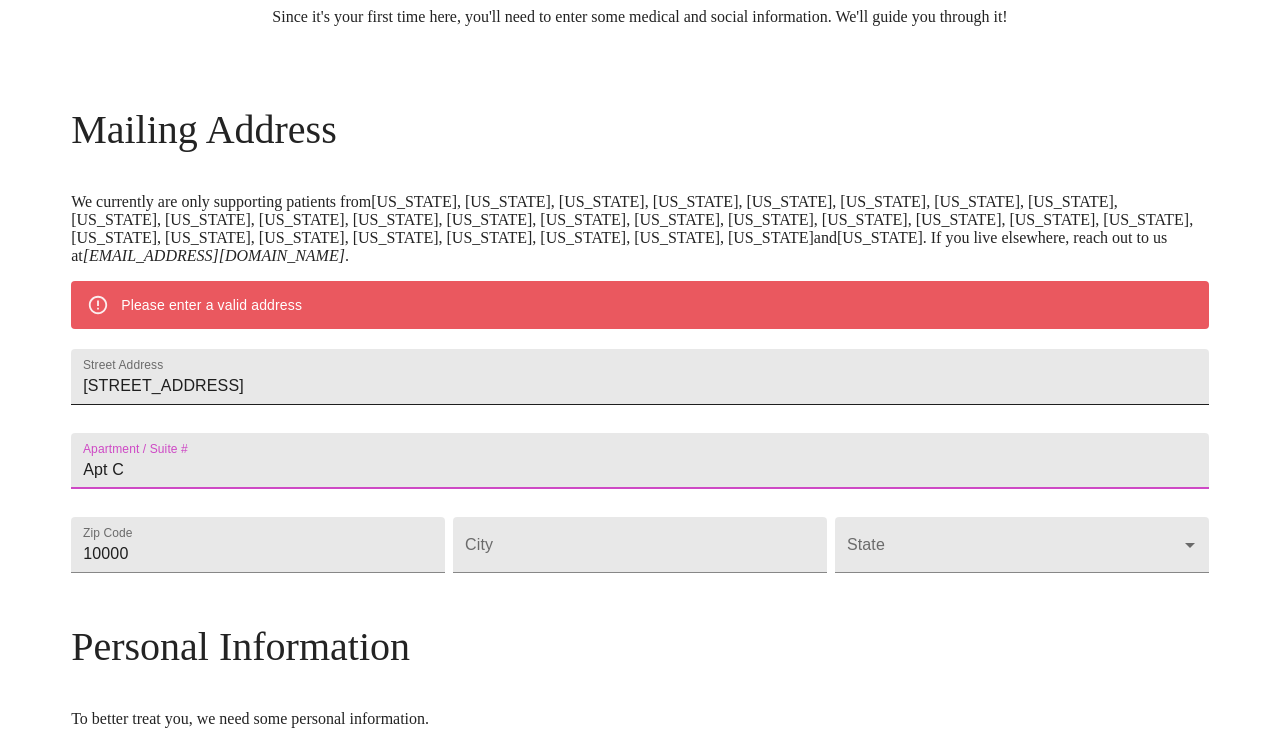scroll, scrollTop: 233, scrollLeft: 0, axis: vertical 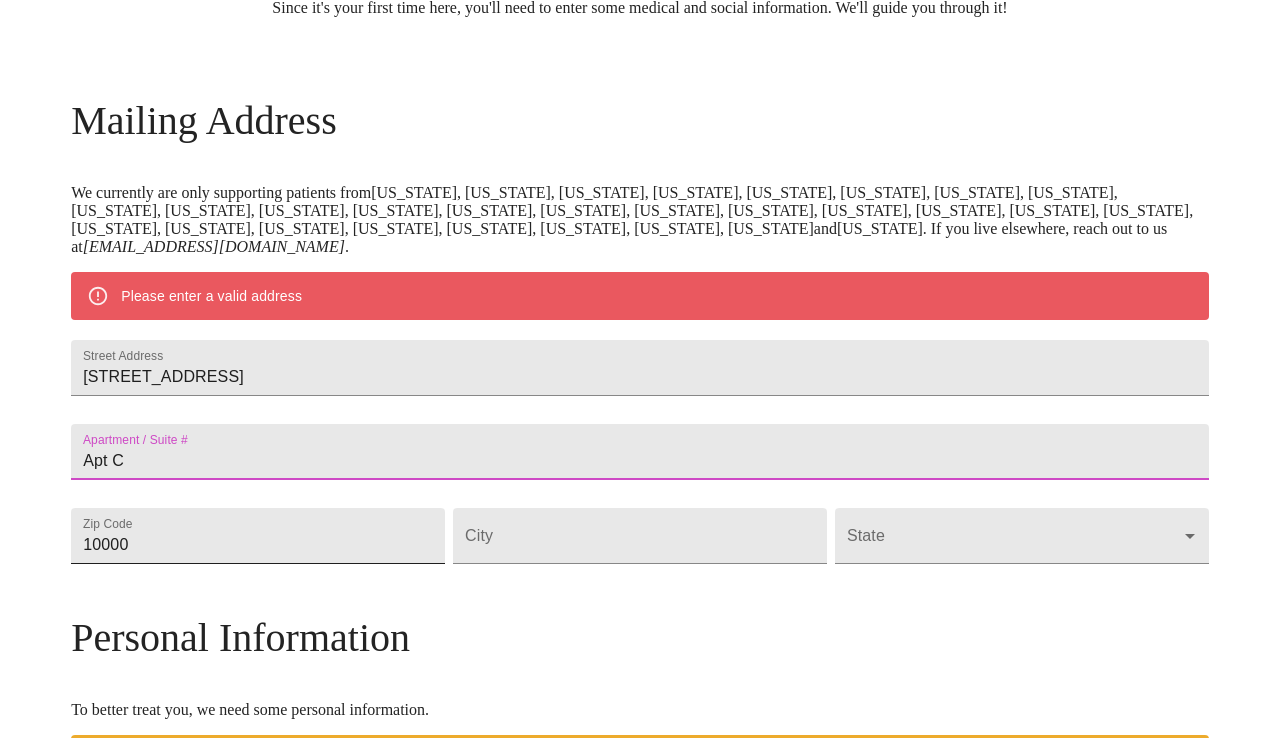 type on "Apt C" 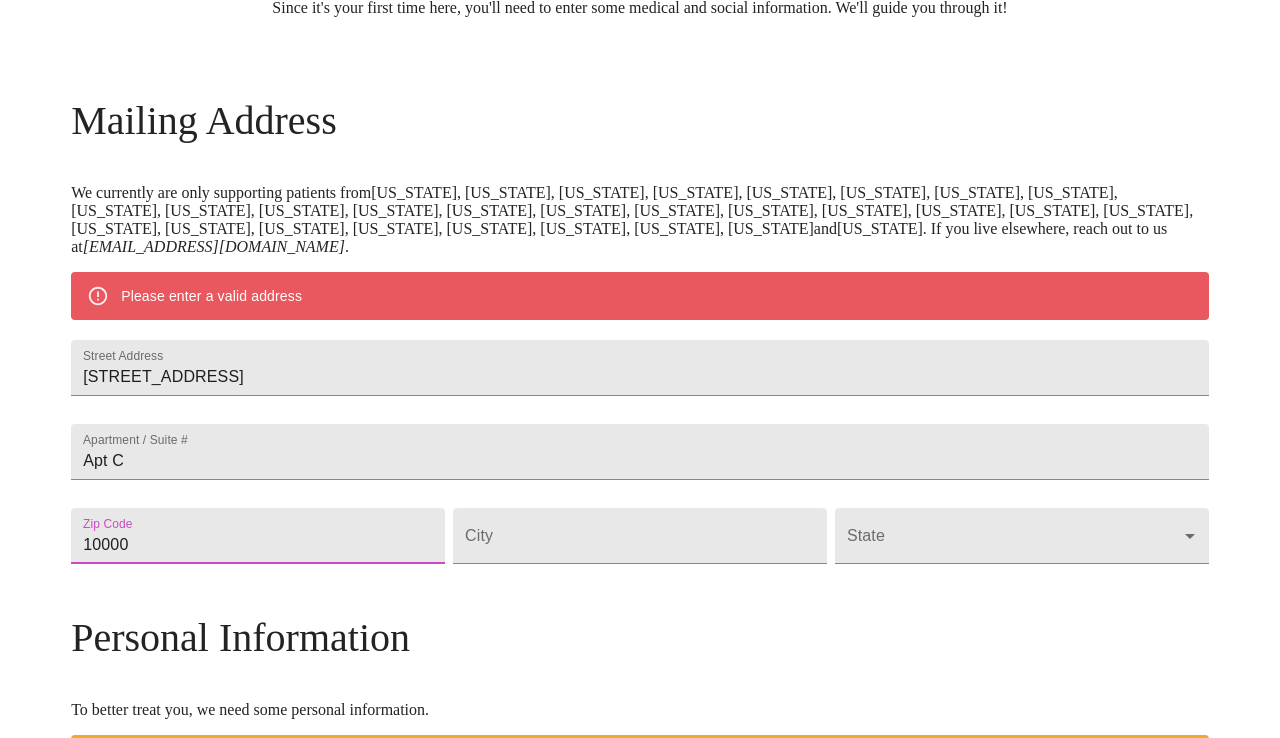 drag, startPoint x: 340, startPoint y: 598, endPoint x: 186, endPoint y: 597, distance: 154.00325 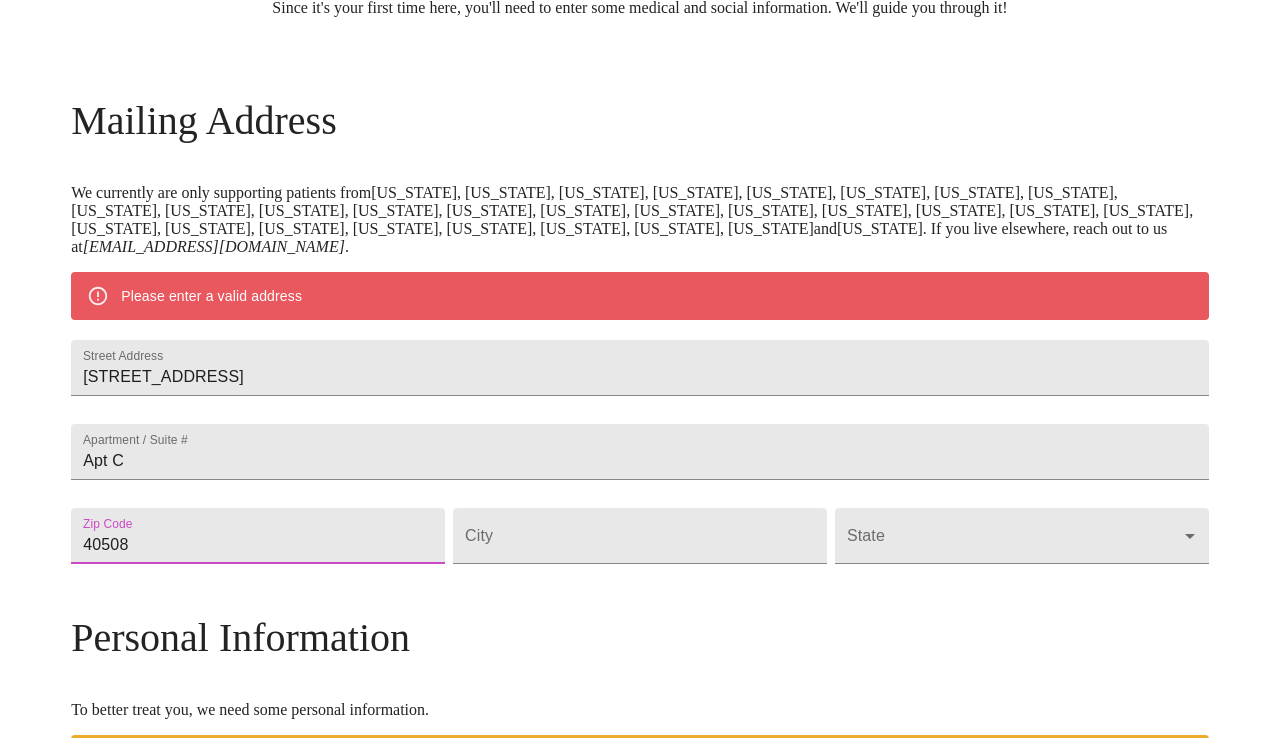 type on "40508" 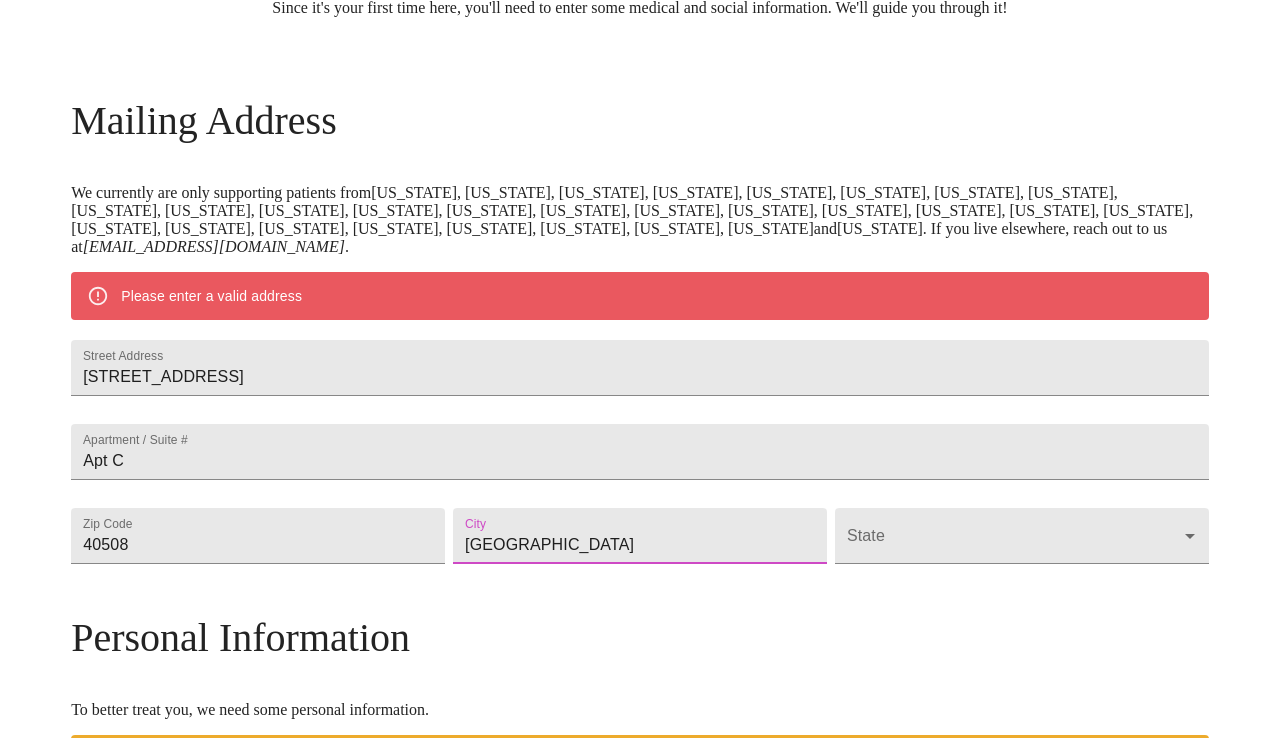 type on "[GEOGRAPHIC_DATA]" 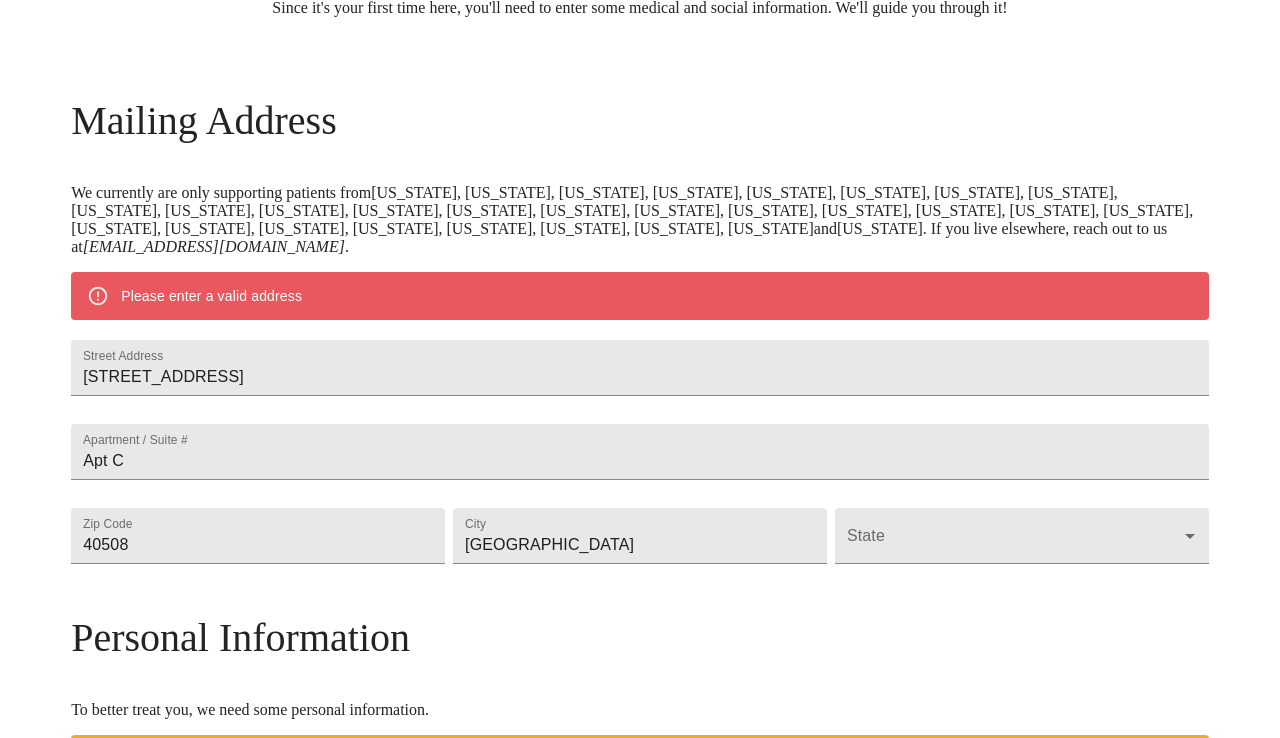 click on "State ​" at bounding box center [1022, 536] 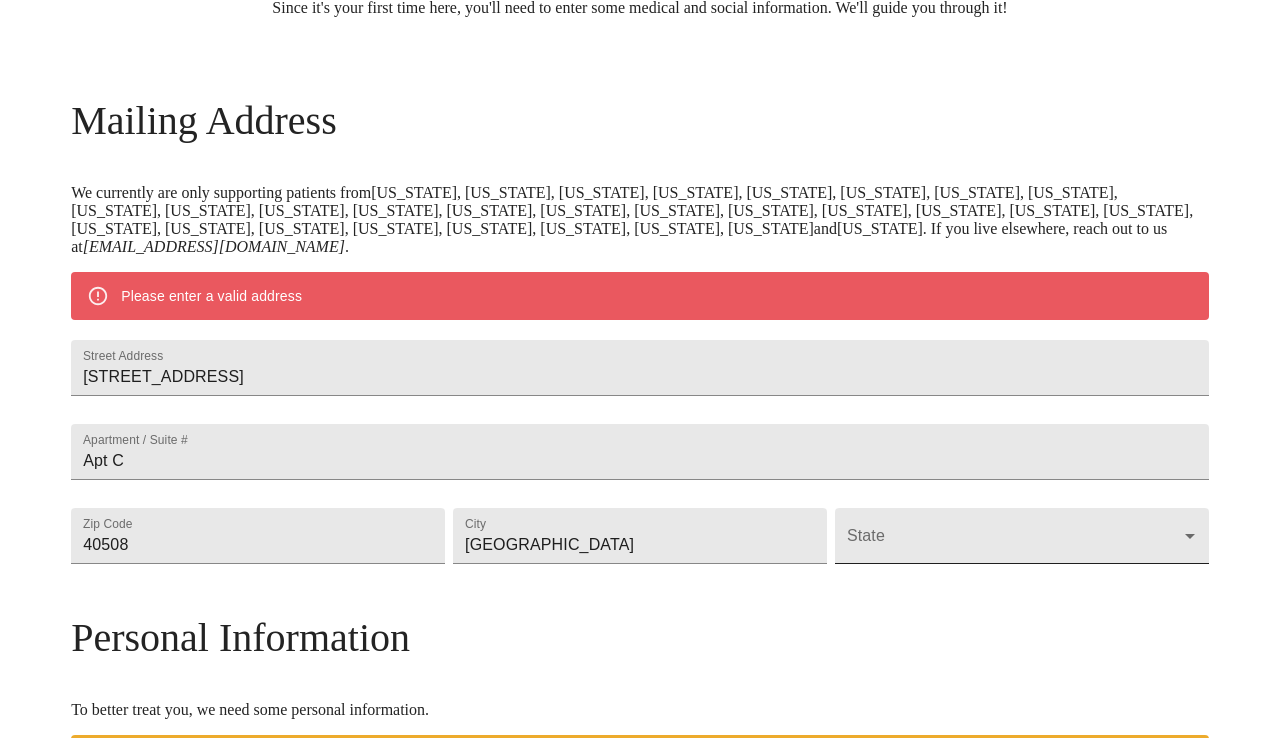 click on "MyMenopauseRx Welcome to MyMenopauseRx Since it's your first time here, you'll need to enter some medical and social information.  We'll guide you through it! Mailing Address We currently are only supporting patients from  [US_STATE], [US_STATE], [US_STATE], [US_STATE], [US_STATE], [US_STATE], [US_STATE], [US_STATE], [US_STATE], [US_STATE], [US_STATE], [US_STATE], [US_STATE], [US_STATE], [US_STATE], [US_STATE], [US_STATE], [US_STATE], [US_STATE], [US_STATE], [US_STATE], [US_STATE], [US_STATE], [US_STATE], [US_STATE], [US_STATE], [US_STATE], [US_STATE]  and  [US_STATE] . If you live elsewhere, reach out to us at  [EMAIL_ADDRESS][DOMAIN_NAME] . Please enter a valid address Street Address [STREET_ADDRESS][GEOGRAPHIC_DATA] C Zip Code [GEOGRAPHIC_DATA] State ​ Personal Information To better treat you, we need some personal information. We are currently only treating patients aged [DEMOGRAPHIC_DATA] and over Date of birth [DEMOGRAPHIC_DATA] Sex [DEMOGRAPHIC_DATA] [DEMOGRAPHIC_DATA] Phone Number (   )    - Receive Text Message Notifications Terms of Service & Privacy Policy By  Continuing Terms of Service  and our" at bounding box center [640, 563] 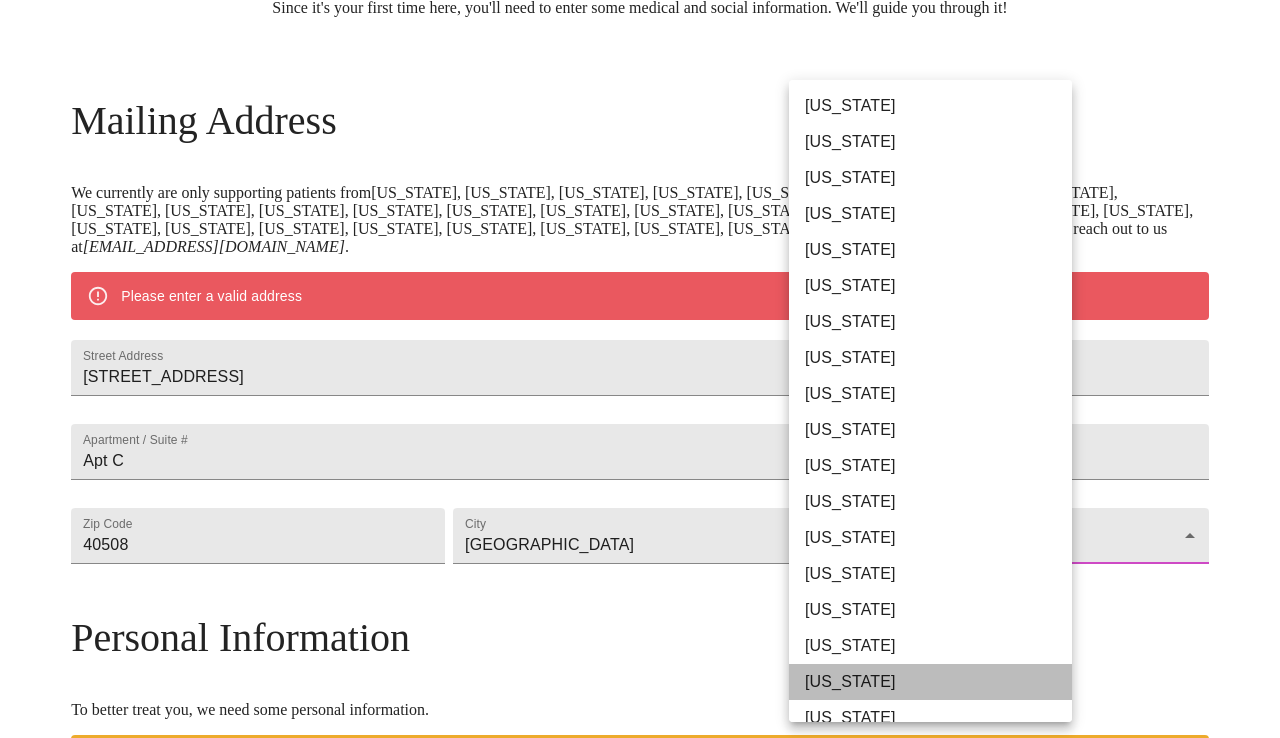 click on "[US_STATE]" at bounding box center (930, 682) 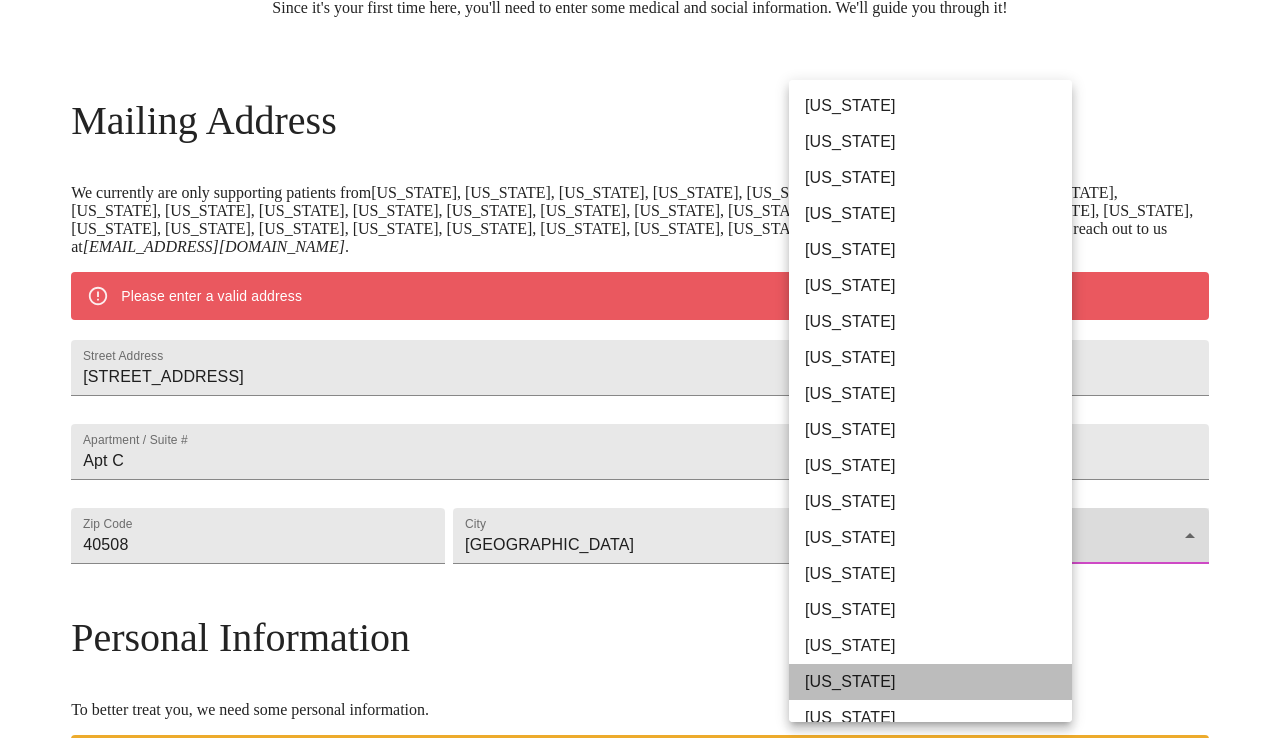 type on "[US_STATE]" 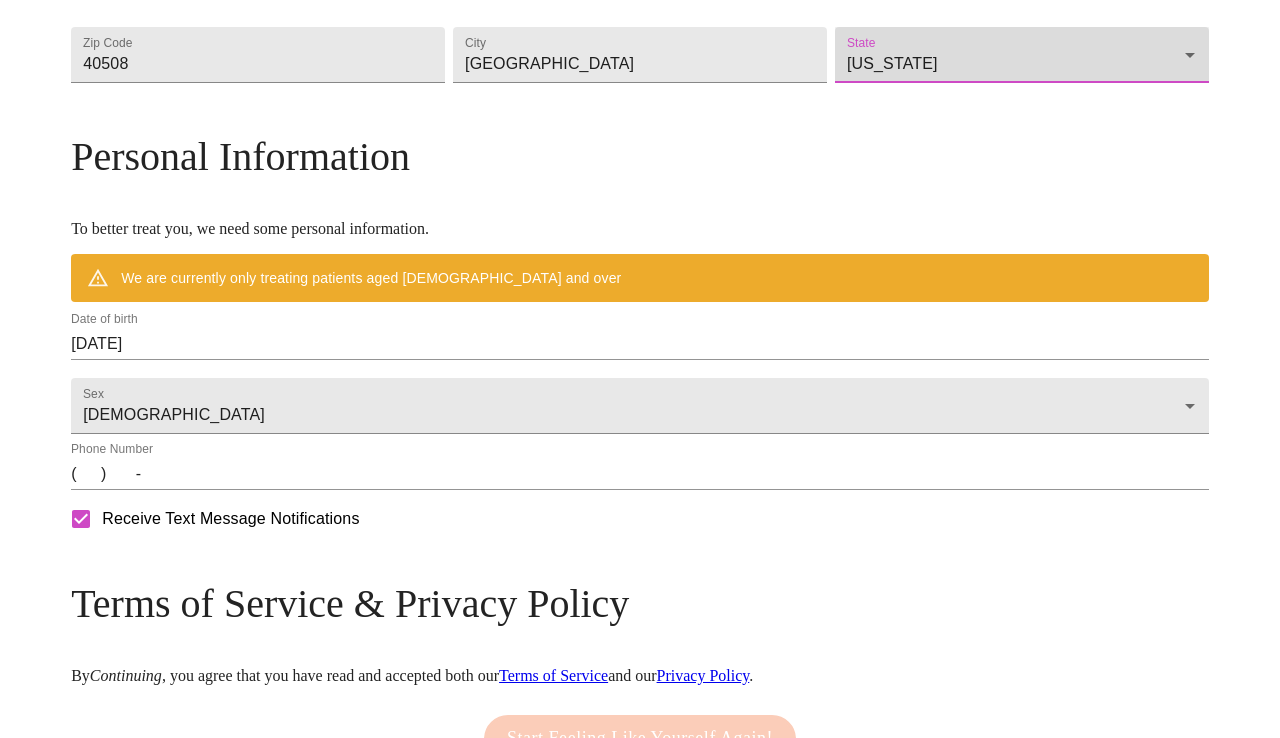 scroll, scrollTop: 668, scrollLeft: 0, axis: vertical 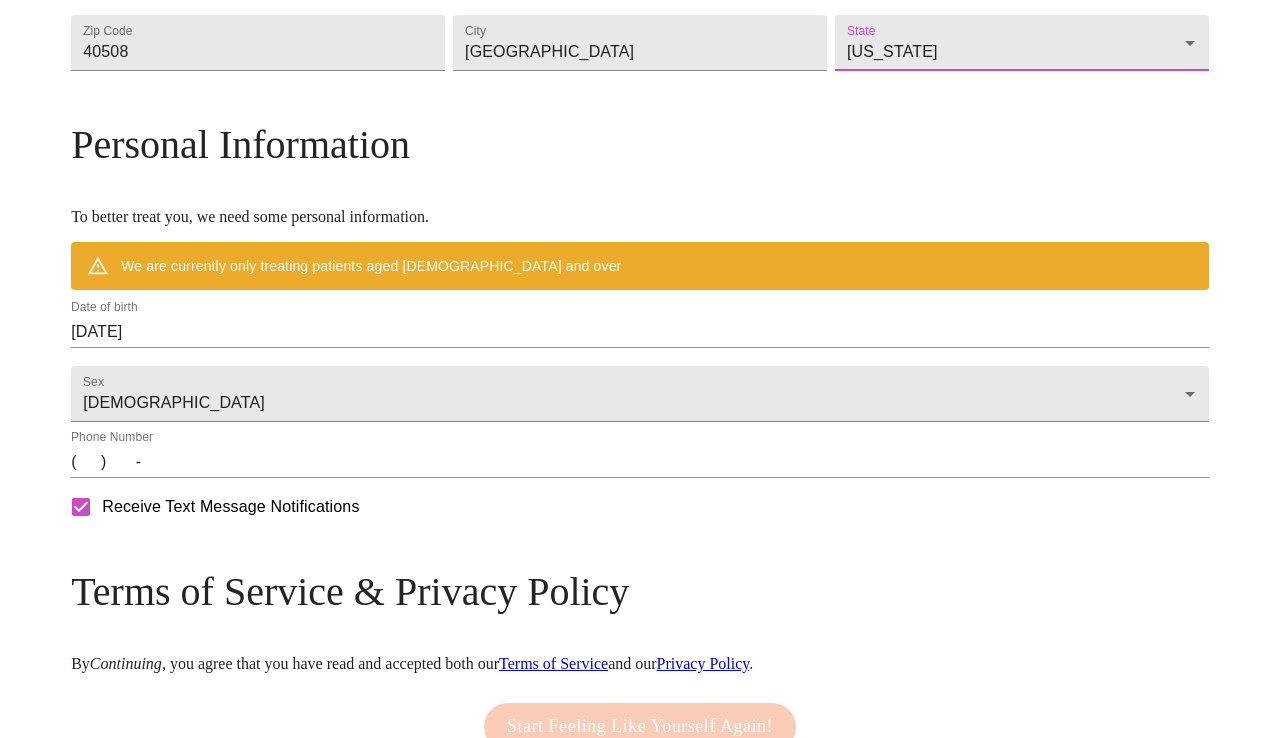 click on "Date of birth [DEMOGRAPHIC_DATA]" at bounding box center (640, 324) 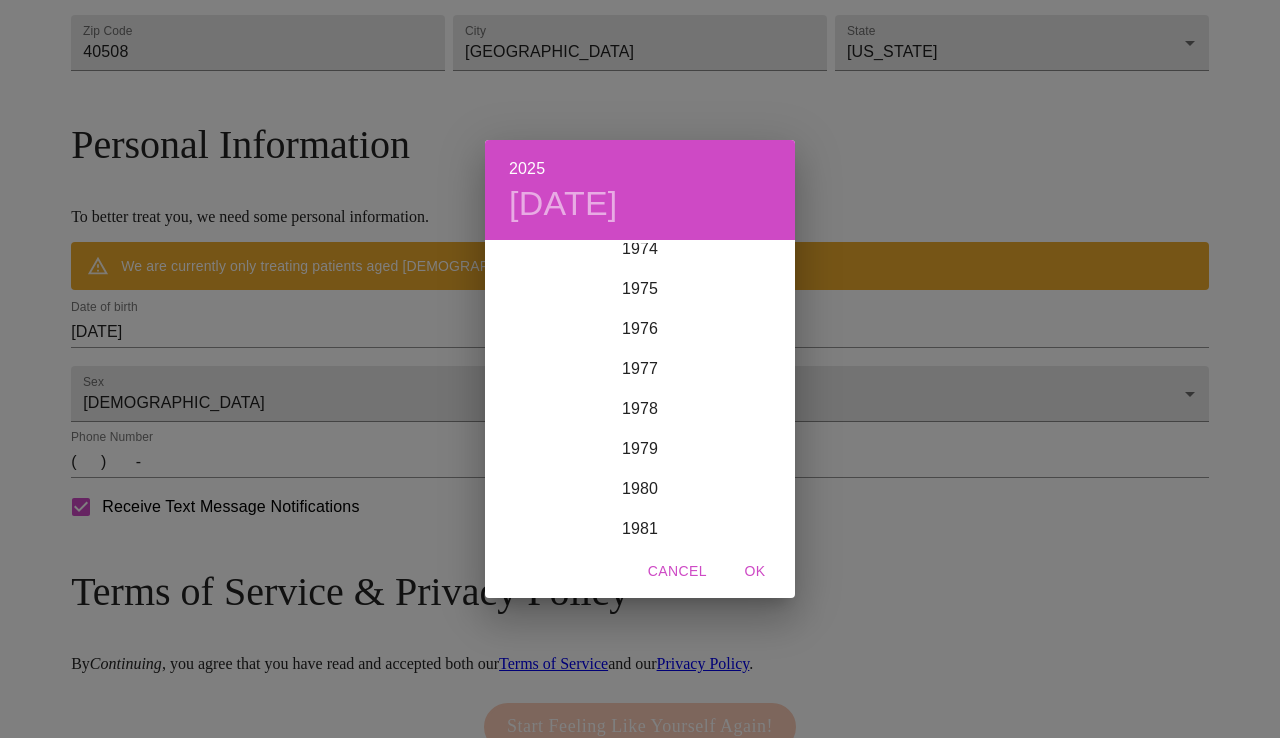 scroll, scrollTop: 3165, scrollLeft: 0, axis: vertical 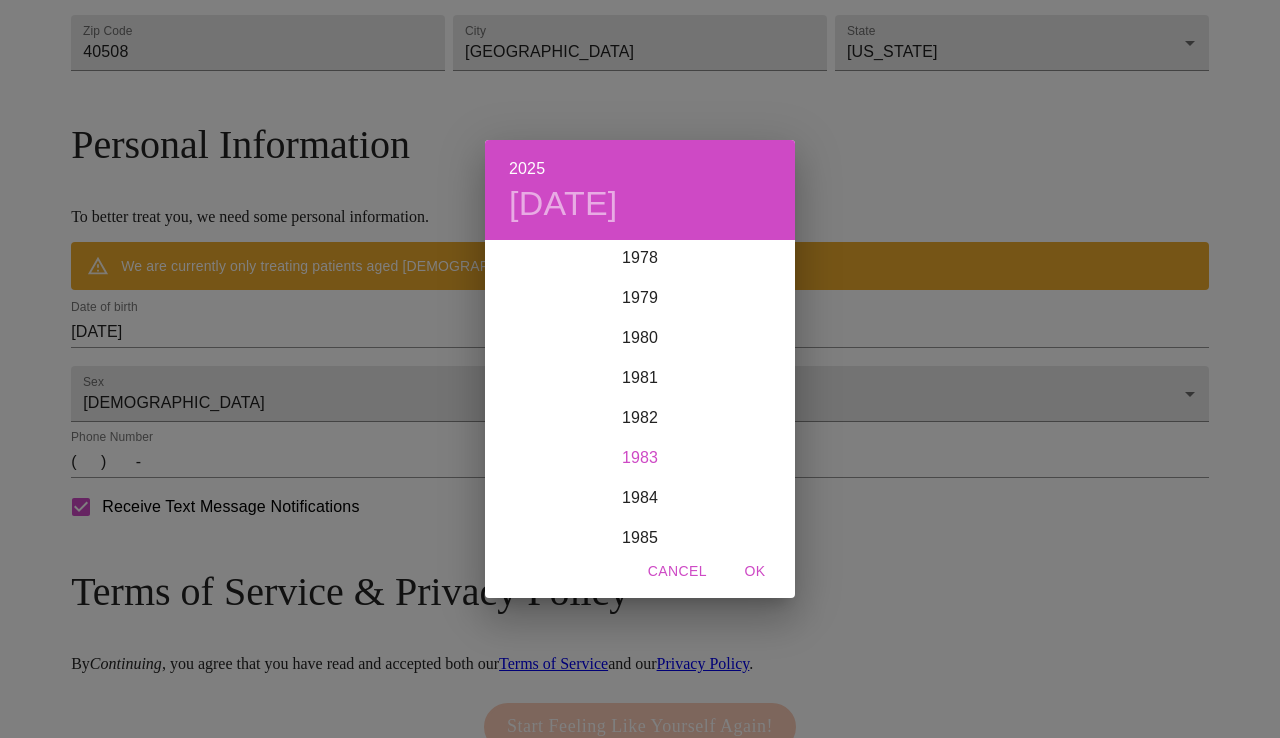 click on "1983" at bounding box center [640, 458] 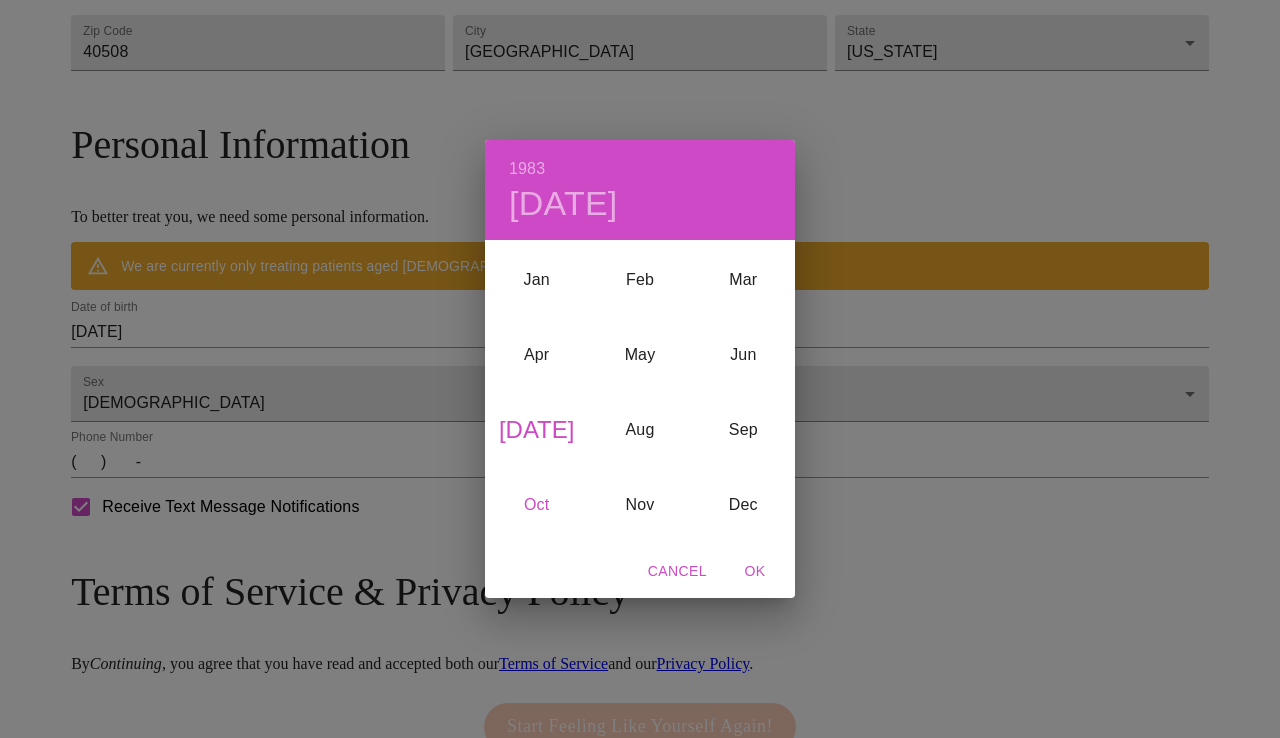 click on "Oct" at bounding box center (536, 505) 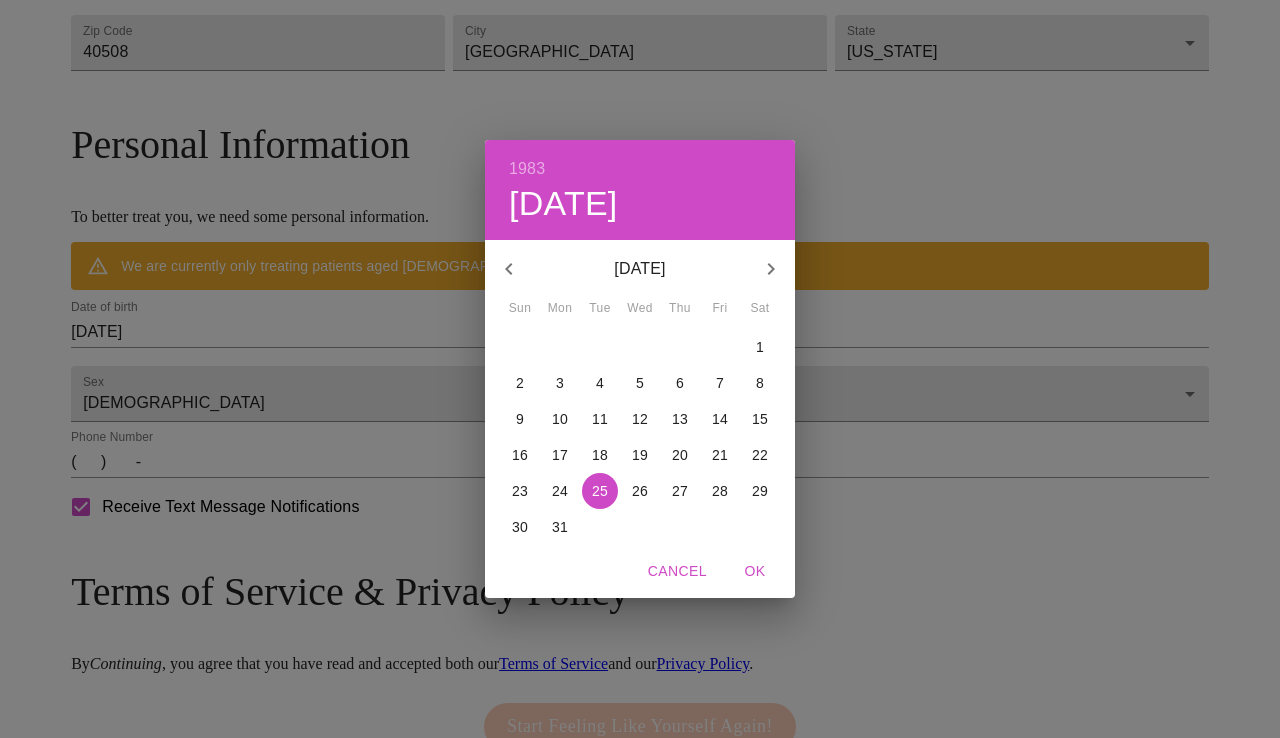 click on "22" at bounding box center [760, 455] 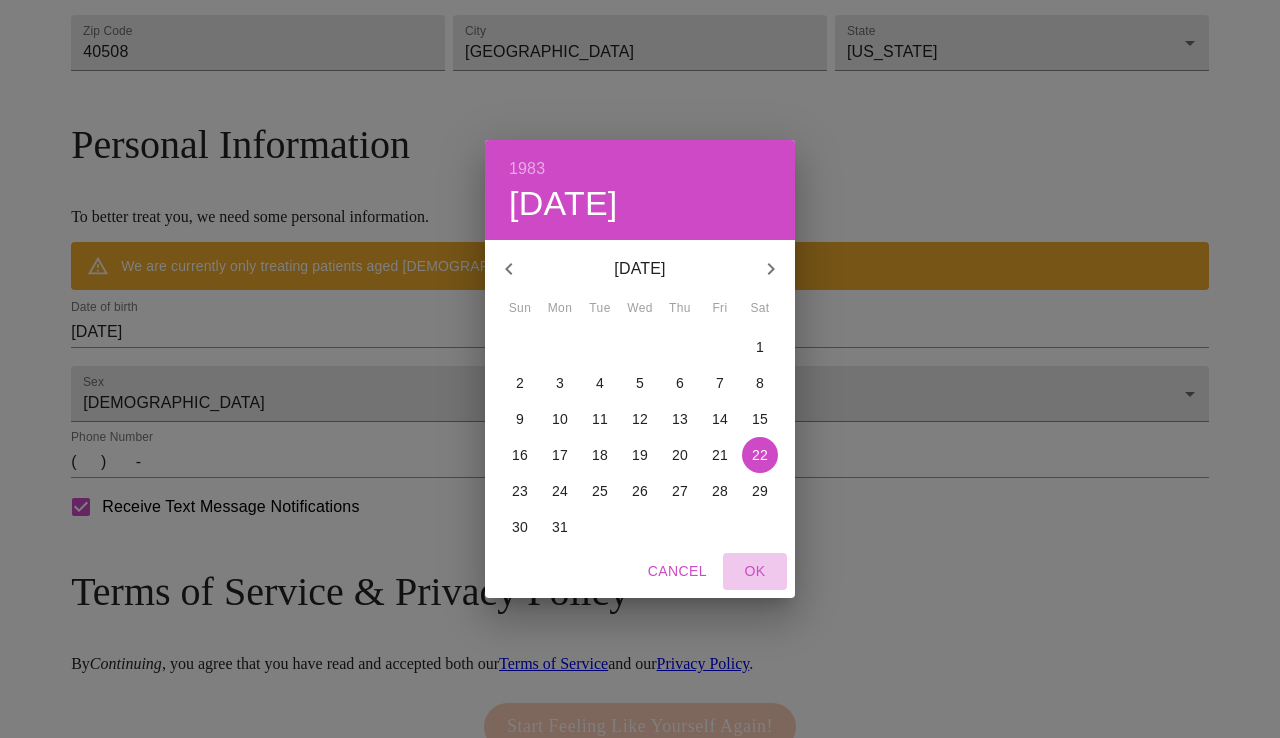 click on "OK" at bounding box center (755, 571) 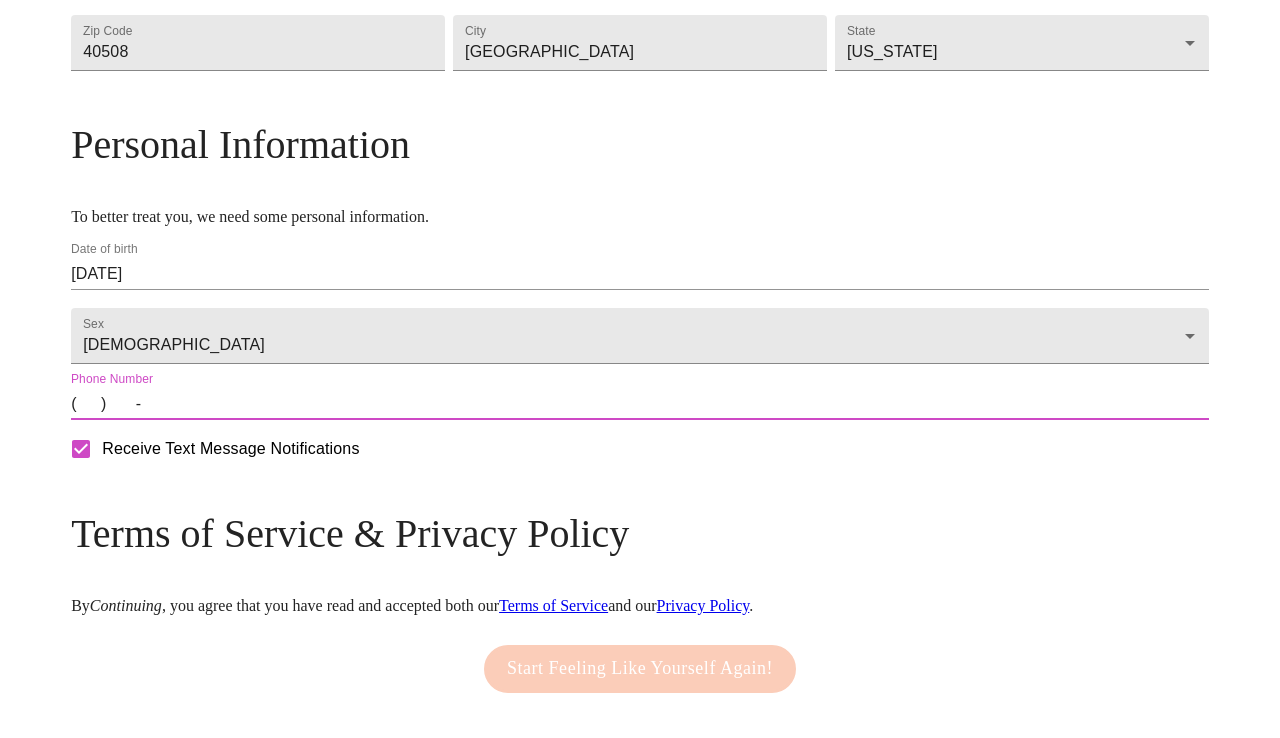 click on "(   )    -" at bounding box center (640, 404) 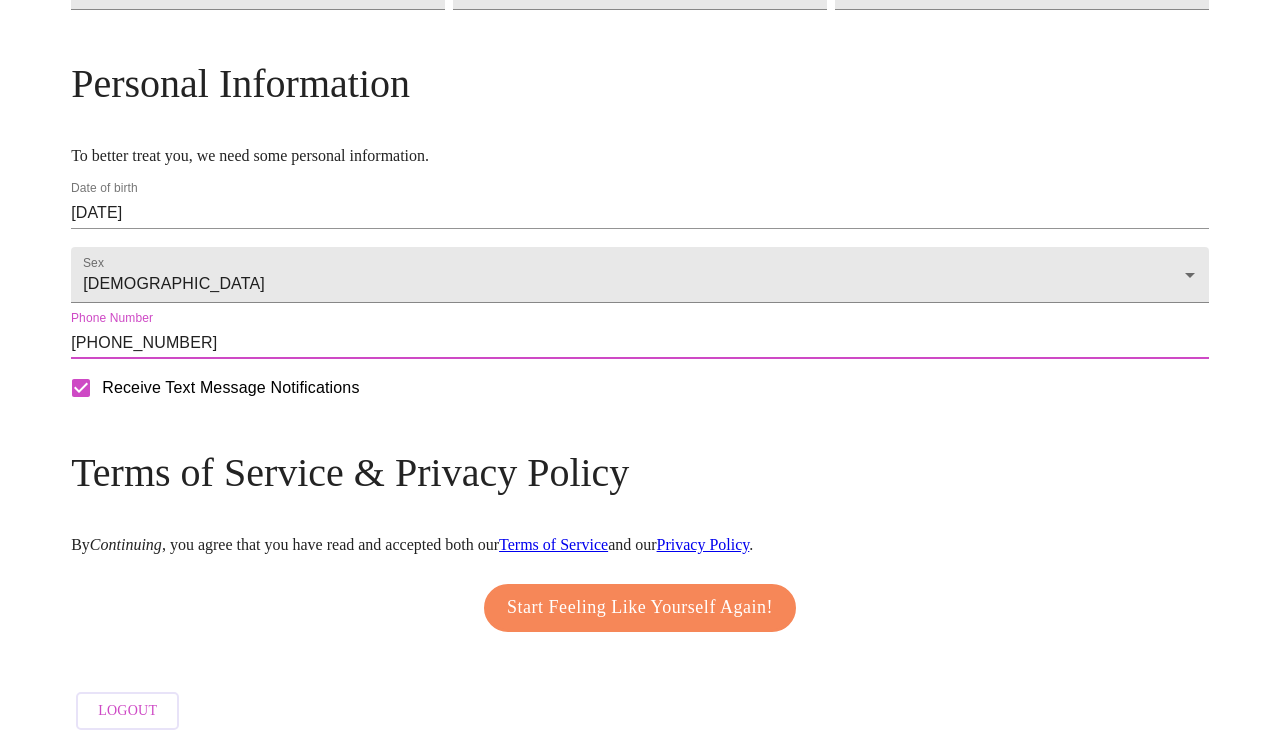 scroll, scrollTop: 799, scrollLeft: 0, axis: vertical 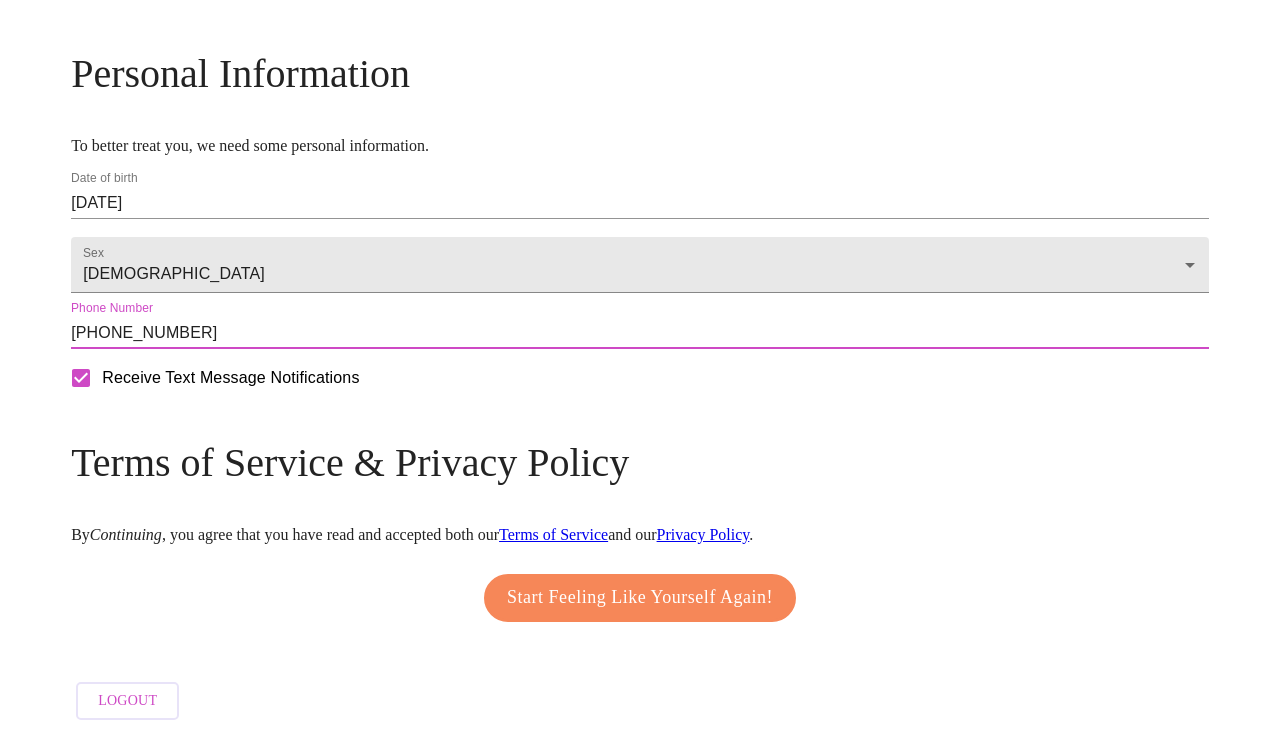 click on "Start Feeling Like Yourself Again!" at bounding box center [640, 598] 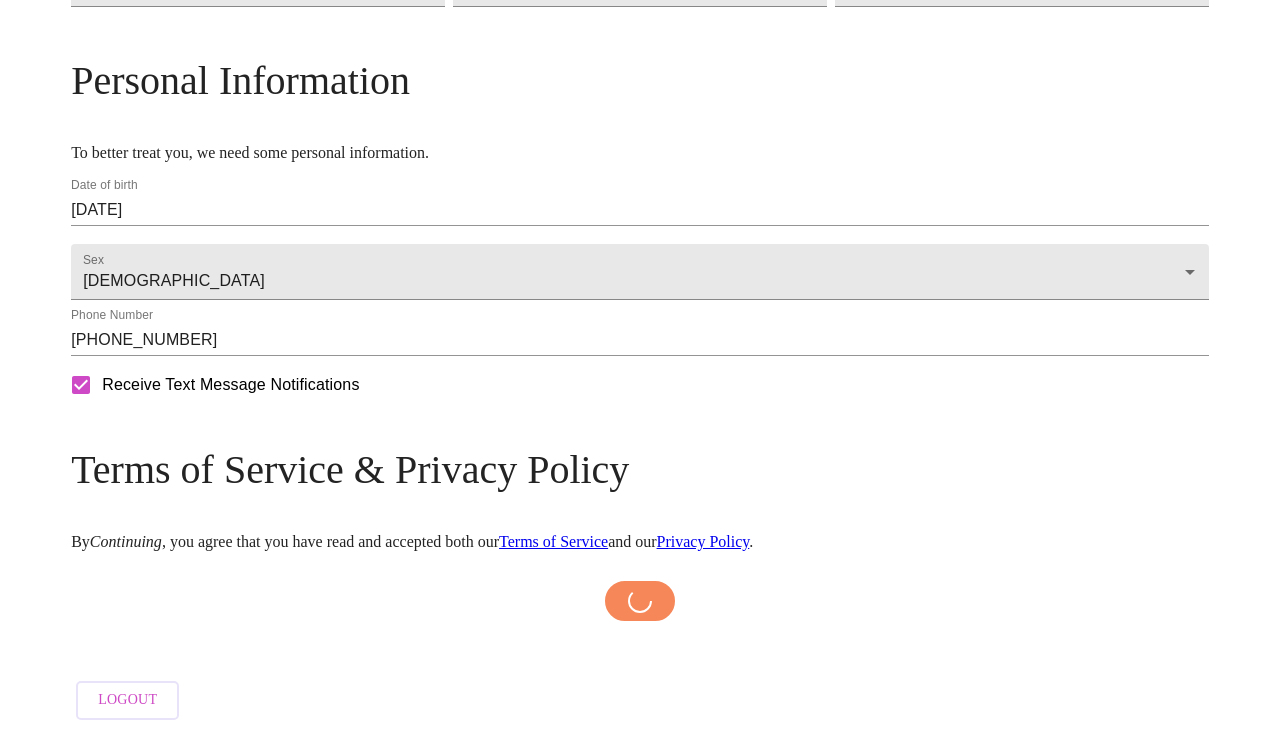 scroll, scrollTop: 791, scrollLeft: 0, axis: vertical 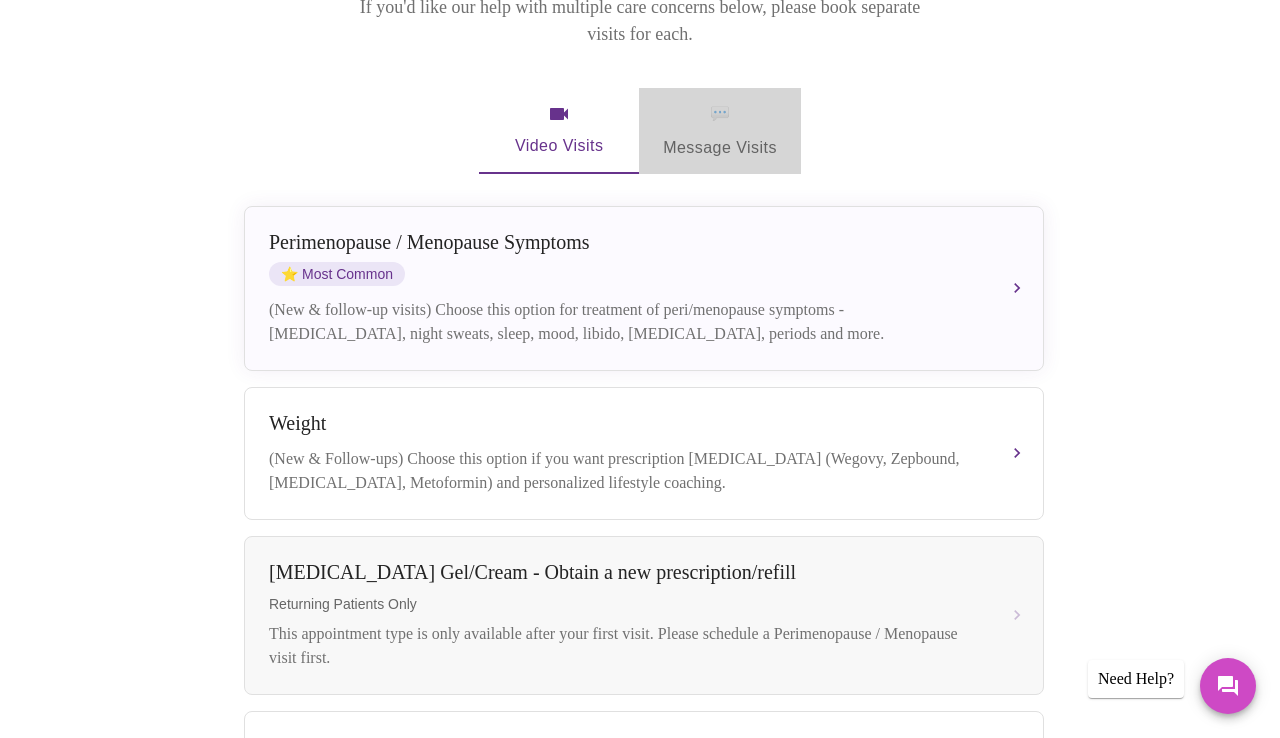 click on "💬 Message Visits" at bounding box center (720, 131) 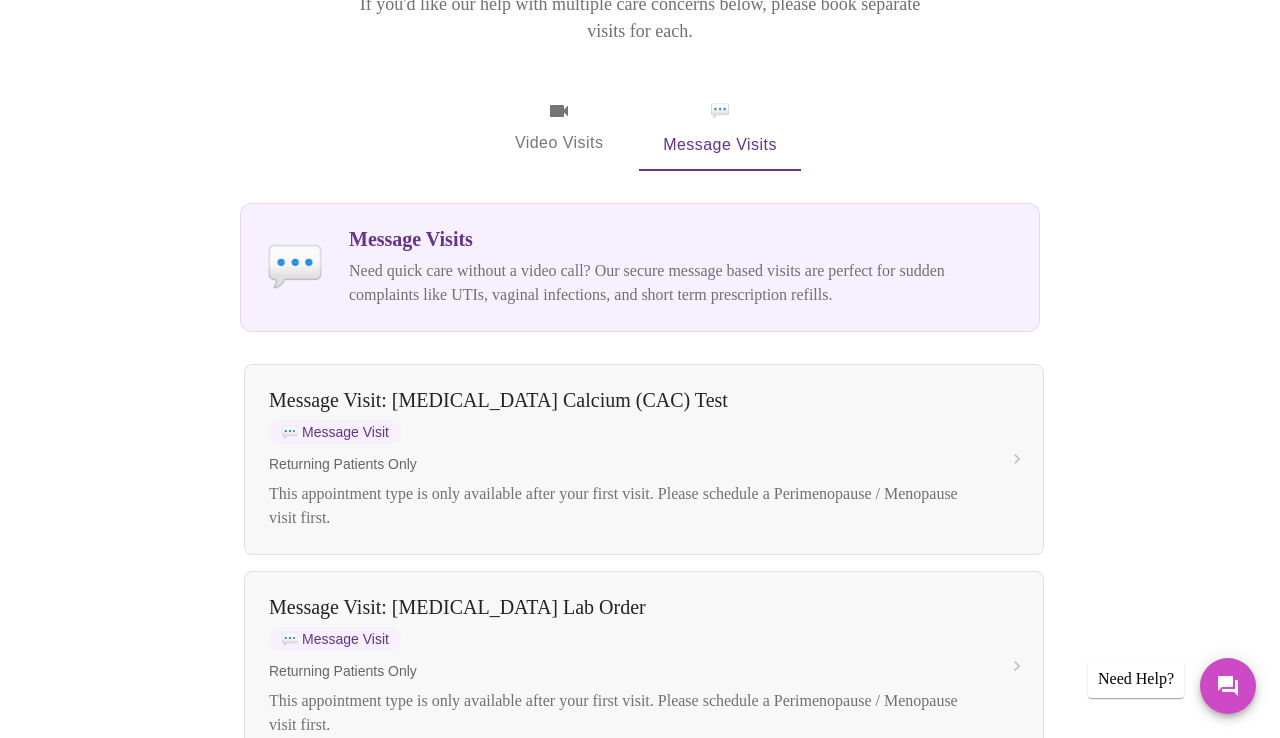 scroll, scrollTop: 277, scrollLeft: 0, axis: vertical 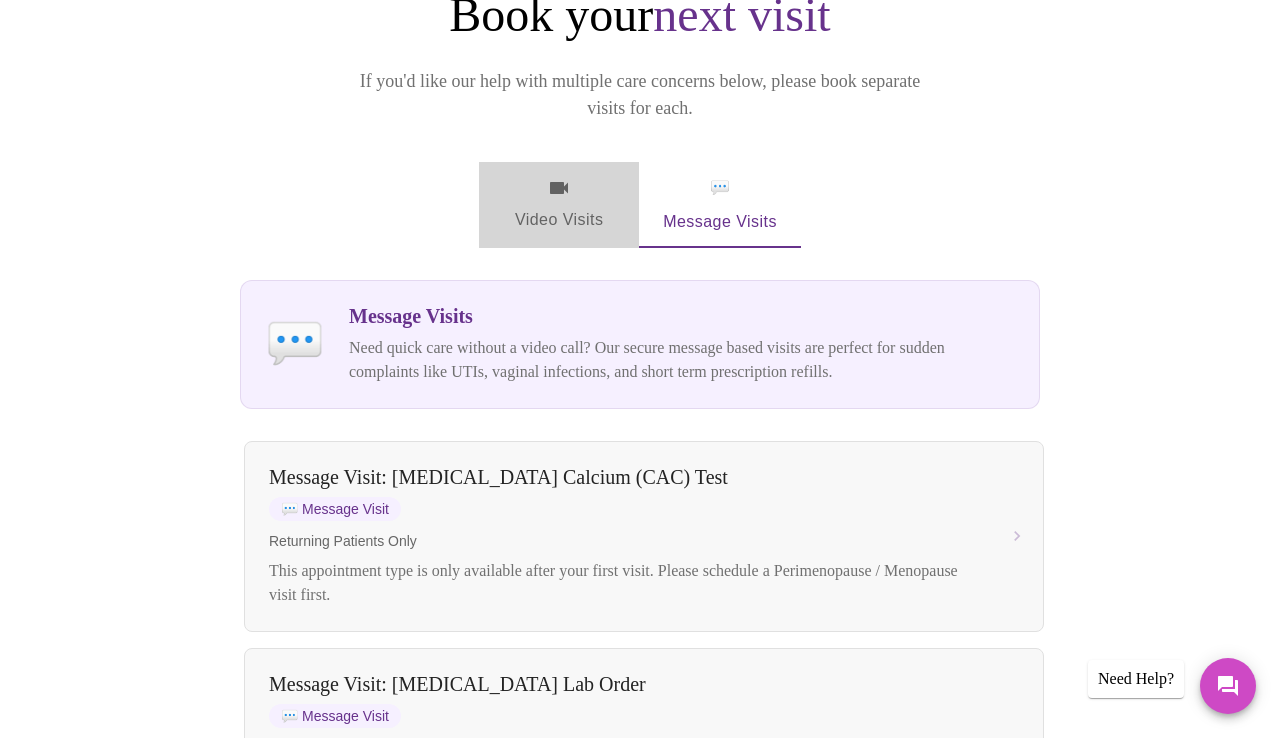 click on "Video Visits" at bounding box center (559, 205) 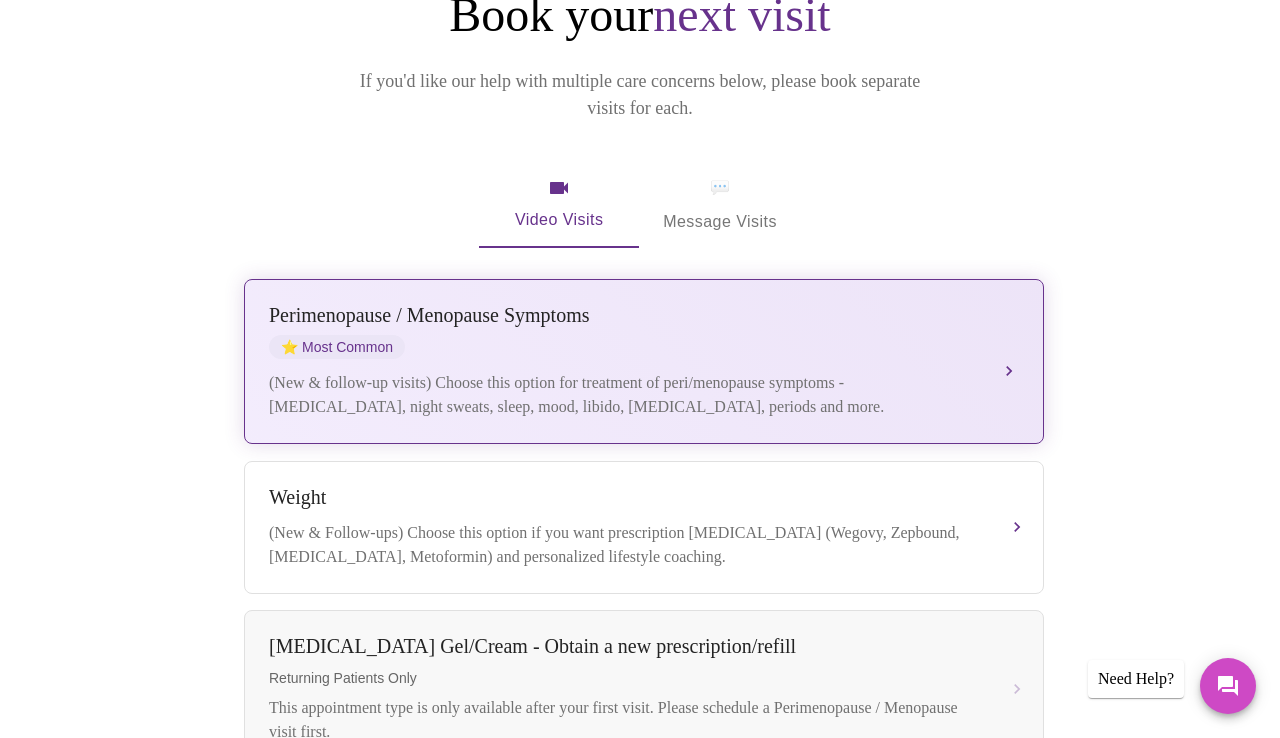 click on "(New & follow-up visits) Choose this option for treatment of peri/menopause symptoms - [MEDICAL_DATA], night sweats, sleep, mood, libido, [MEDICAL_DATA], periods and more." at bounding box center [624, 395] 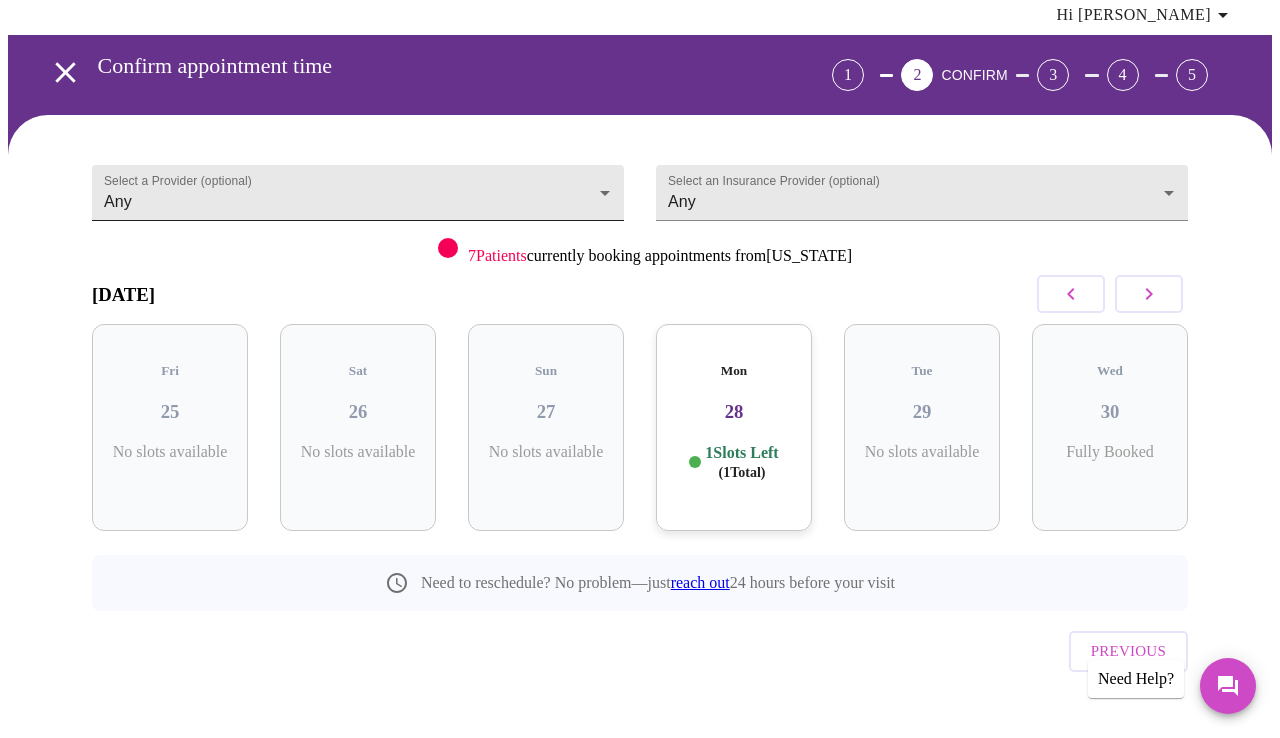 click on "MyMenopauseRx Appointments Messaging Labs Uploads Medications Community Refer a Friend Hi Lourenia   Confirm appointment time 1 2 CONFIRM 3 4 5 Select a Provider (optional) Any Any Select an Insurance Provider (optional) Any Any 7  Patients  currently booking appointments from  [US_STATE] [DATE] Fri 25 No slots available Sat 26 No slots available Sun 27 No slots available Mon 28 1  Slots Left ( 1  Total) Tue 29 No slots available Wed 30 Fully Booked Need to reschedule? No problem—just  reach out  24 hours before your visit Previous Need Help? Settings Billing Invoices Log out" at bounding box center (640, 352) 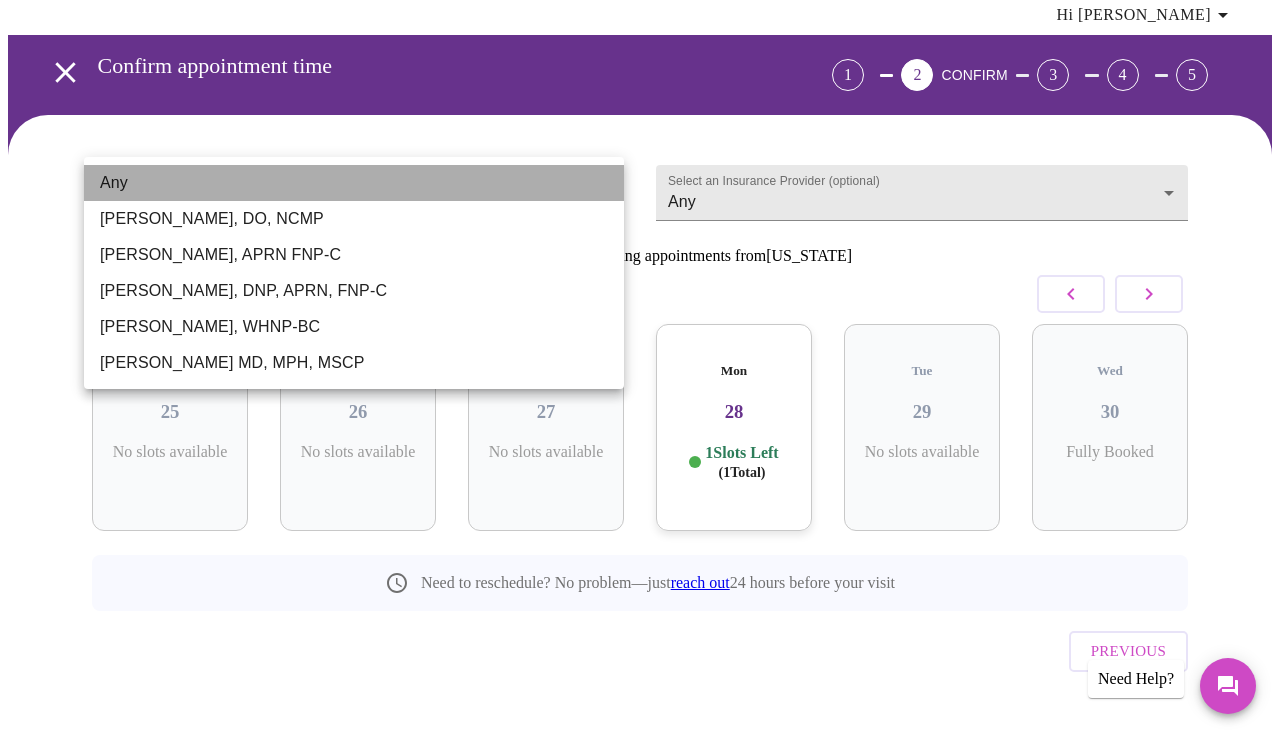 click on "Any" at bounding box center [354, 183] 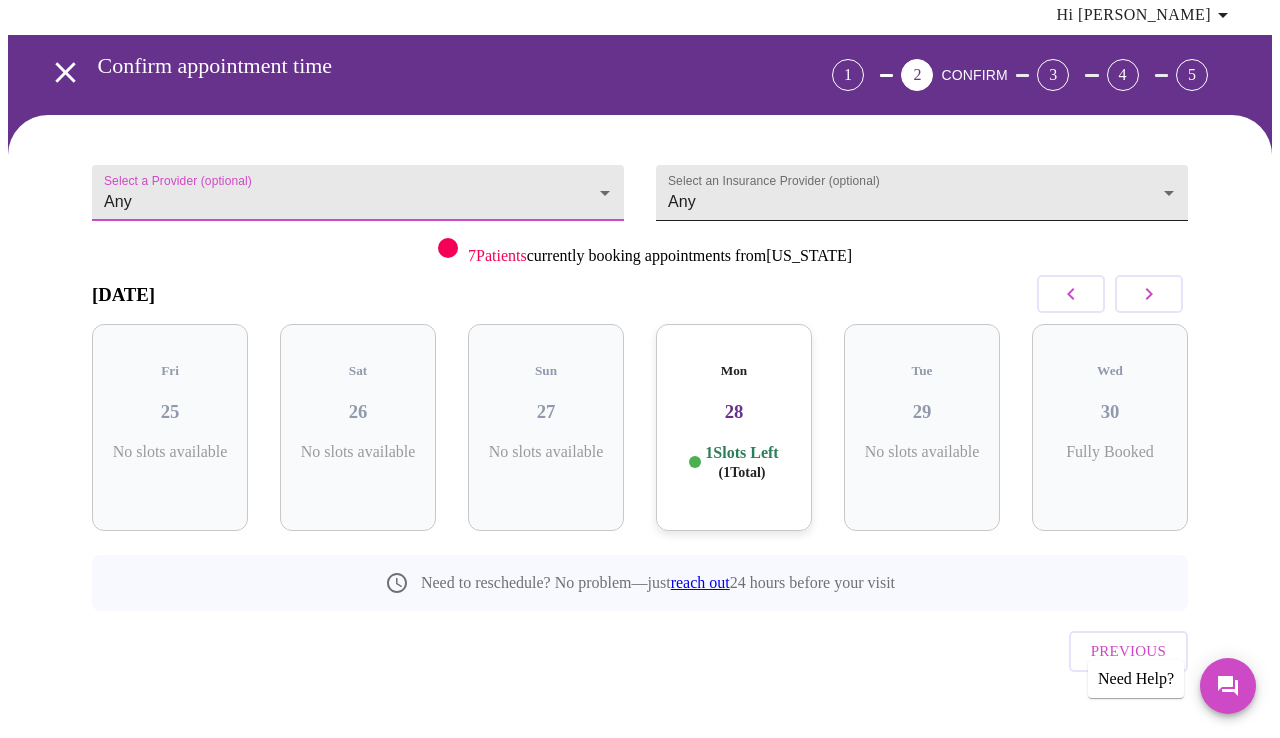click on "MyMenopauseRx Appointments Messaging Labs Uploads Medications Community Refer a Friend Hi Lourenia   Confirm appointment time 1 2 CONFIRM 3 4 5 Select a Provider (optional) Any Any Select an Insurance Provider (optional) Any Any 7  Patients  currently booking appointments from  [US_STATE] [DATE] Fri 25 No slots available Sat 26 No slots available Sun 27 No slots available Mon 28 1  Slots Left ( 1  Total) Tue 29 No slots available Wed 30 Fully Booked Need to reschedule? No problem—just  reach out  24 hours before your visit Previous Need Help? Settings Billing Invoices Log out" at bounding box center (640, 352) 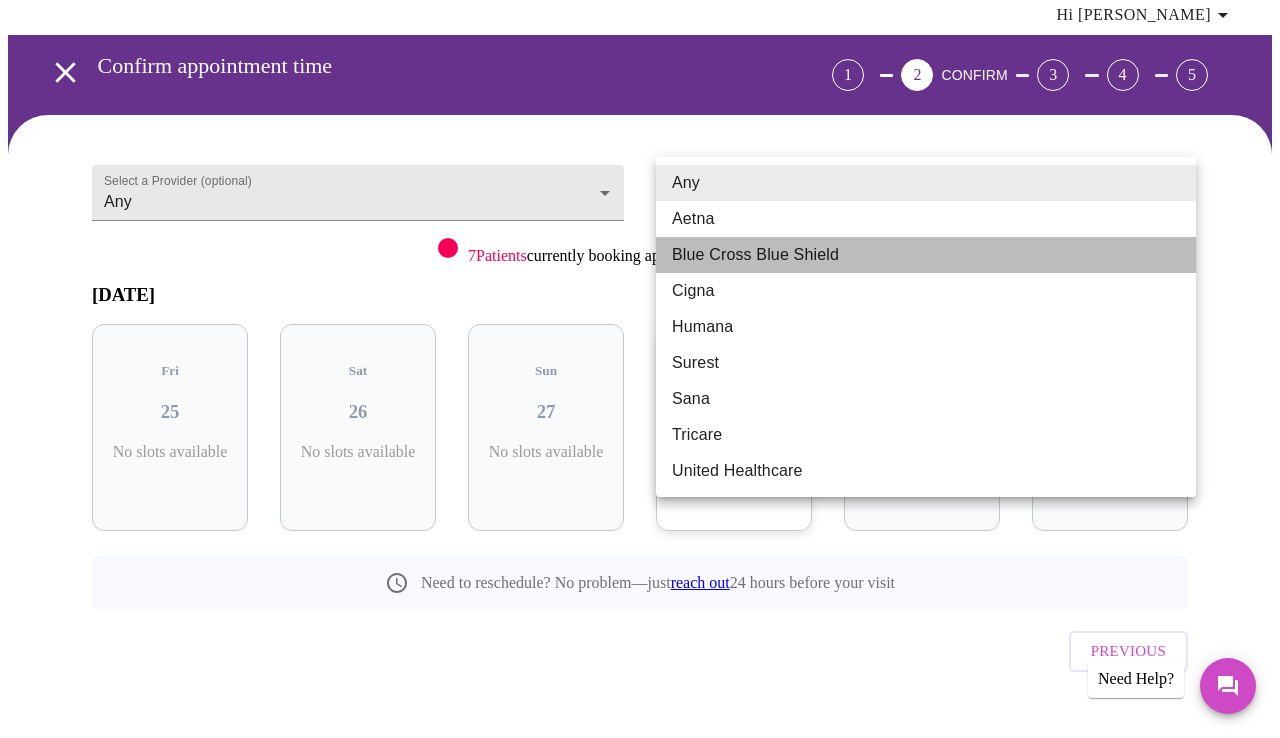 click on "Blue Cross Blue Shield" at bounding box center [926, 255] 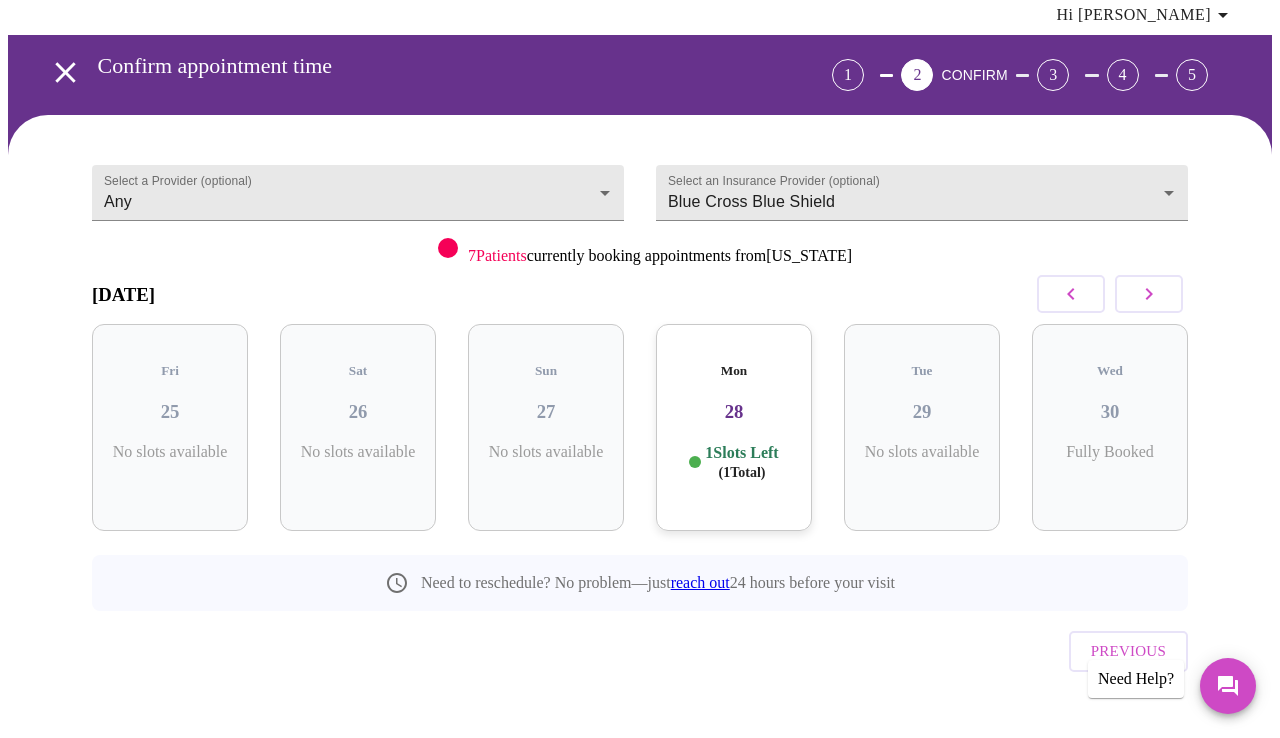 click on "28" at bounding box center [734, 412] 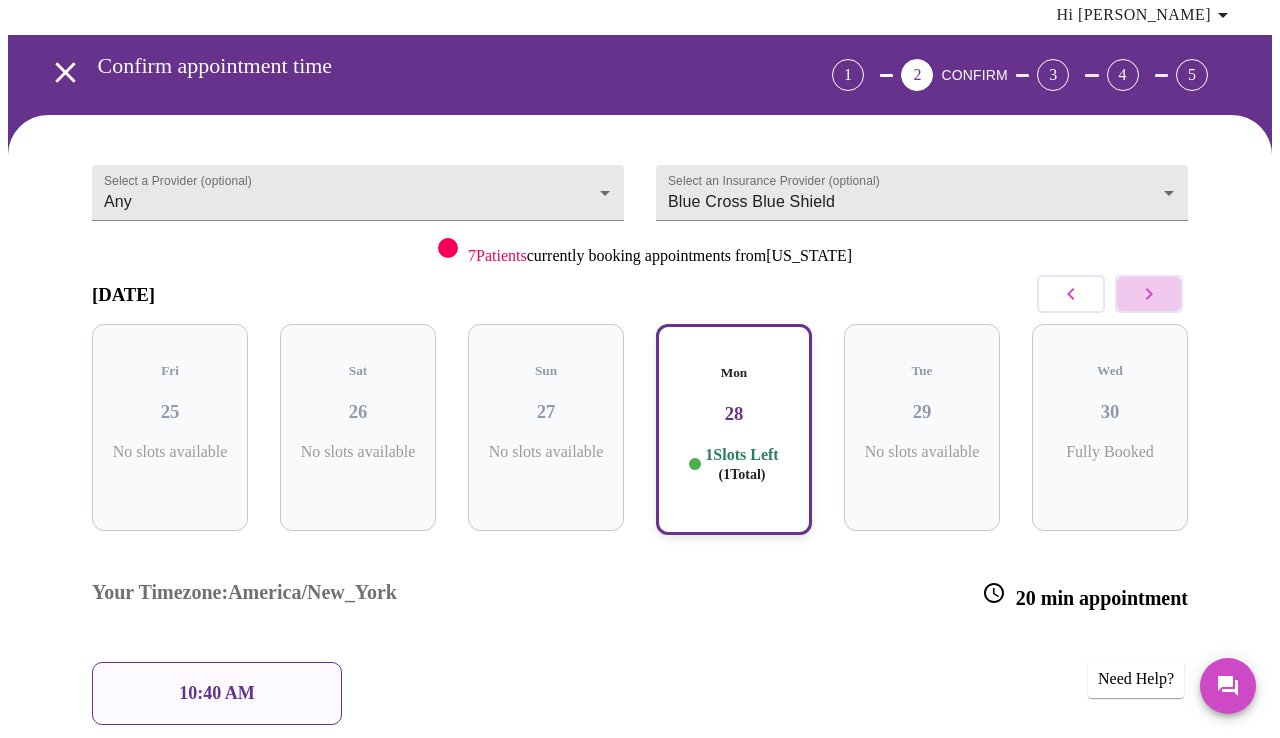click 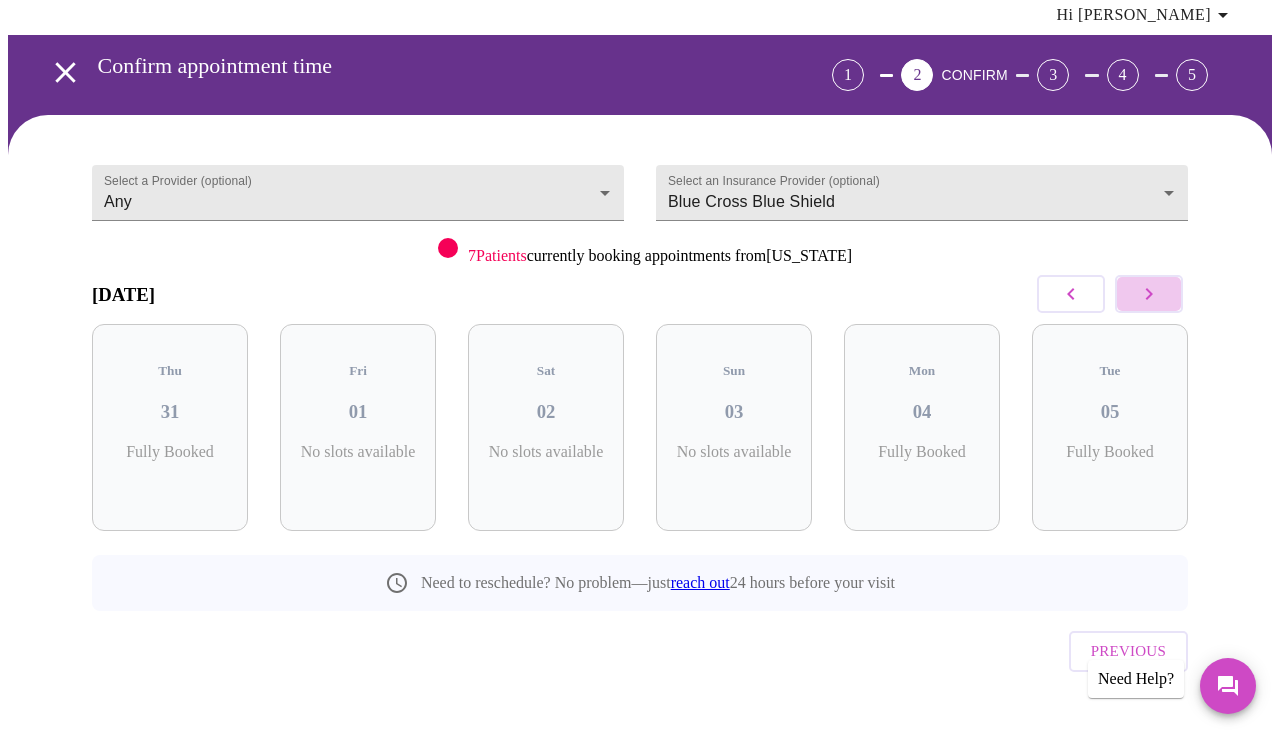click 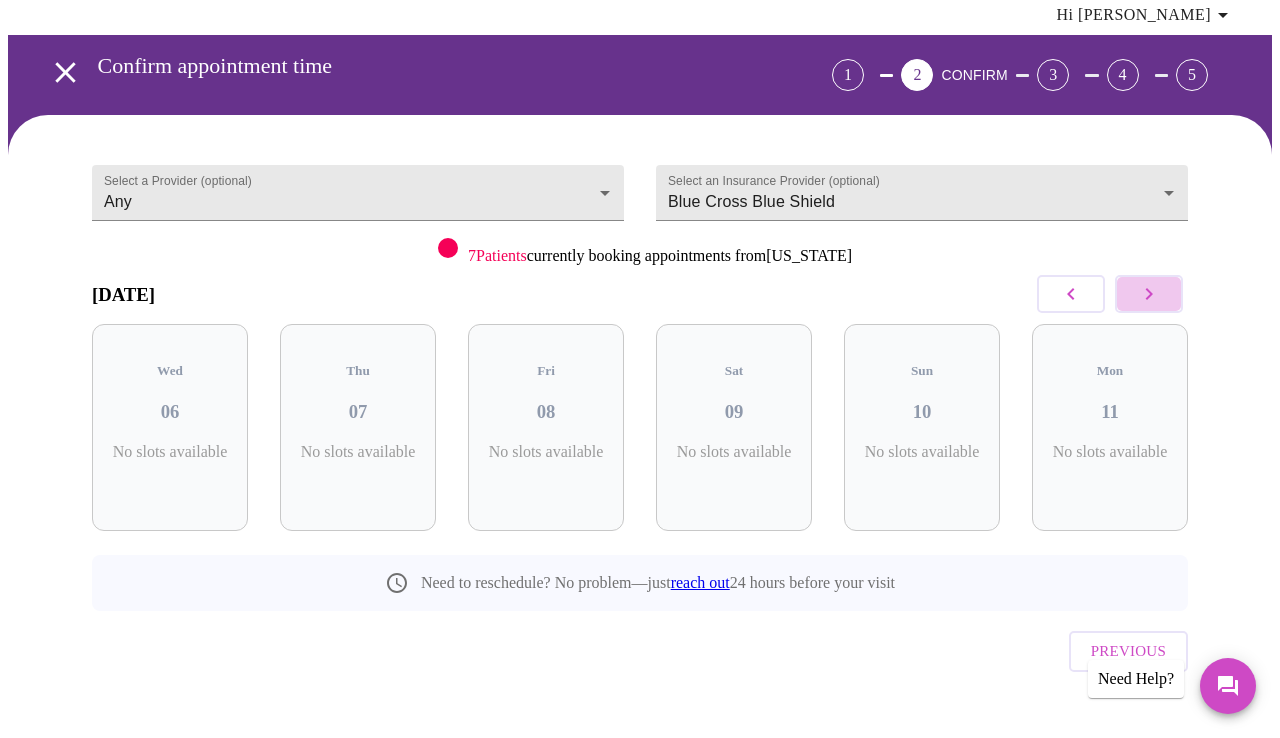 click 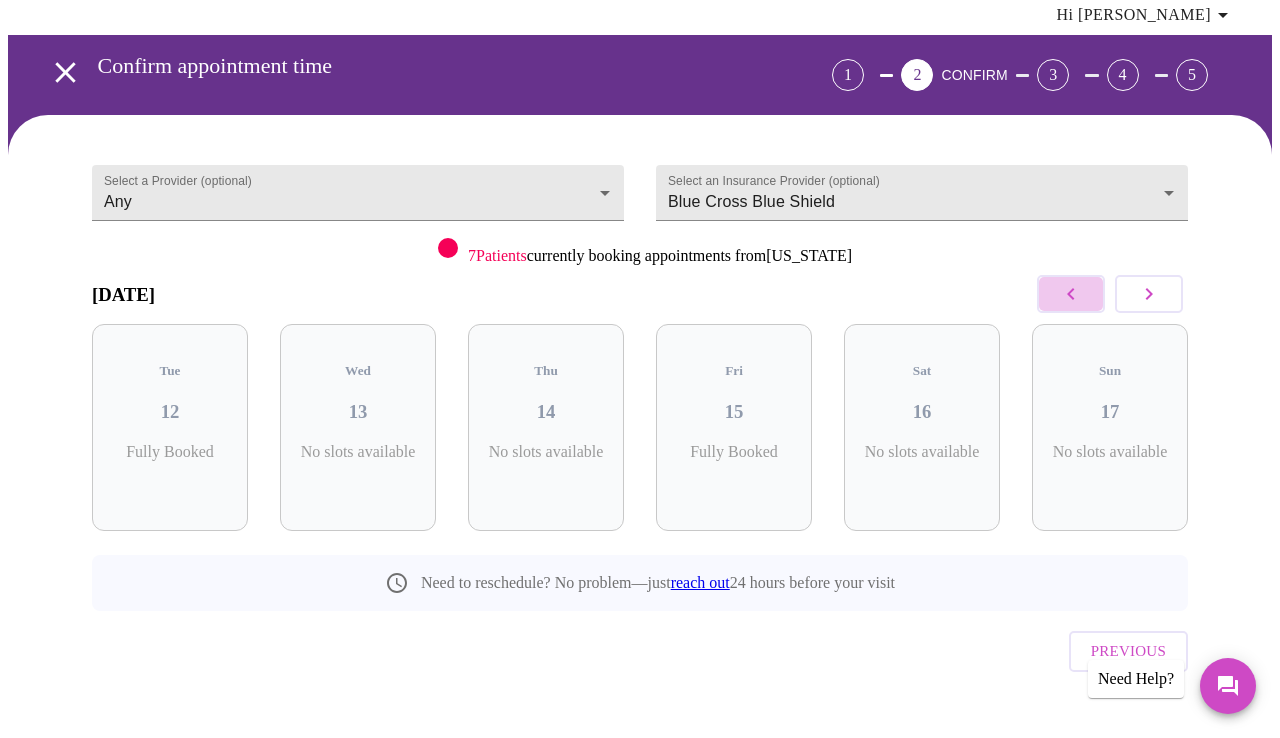 click 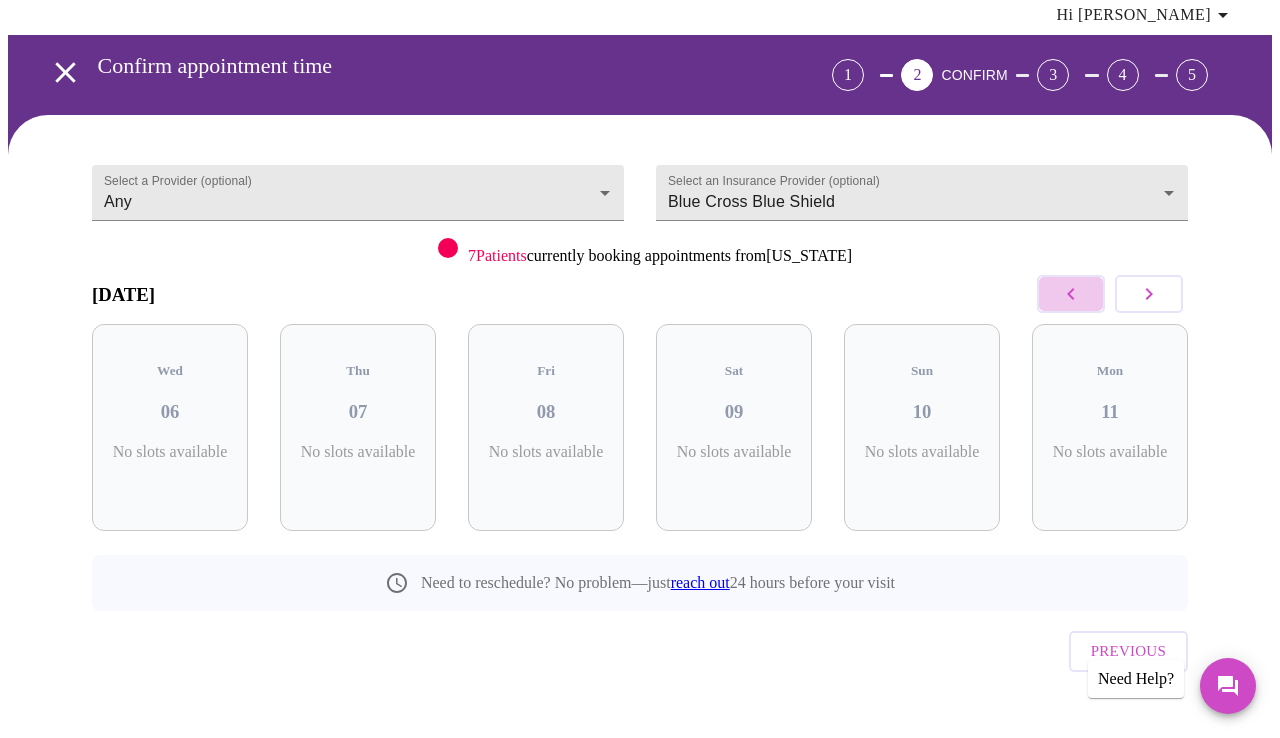 click 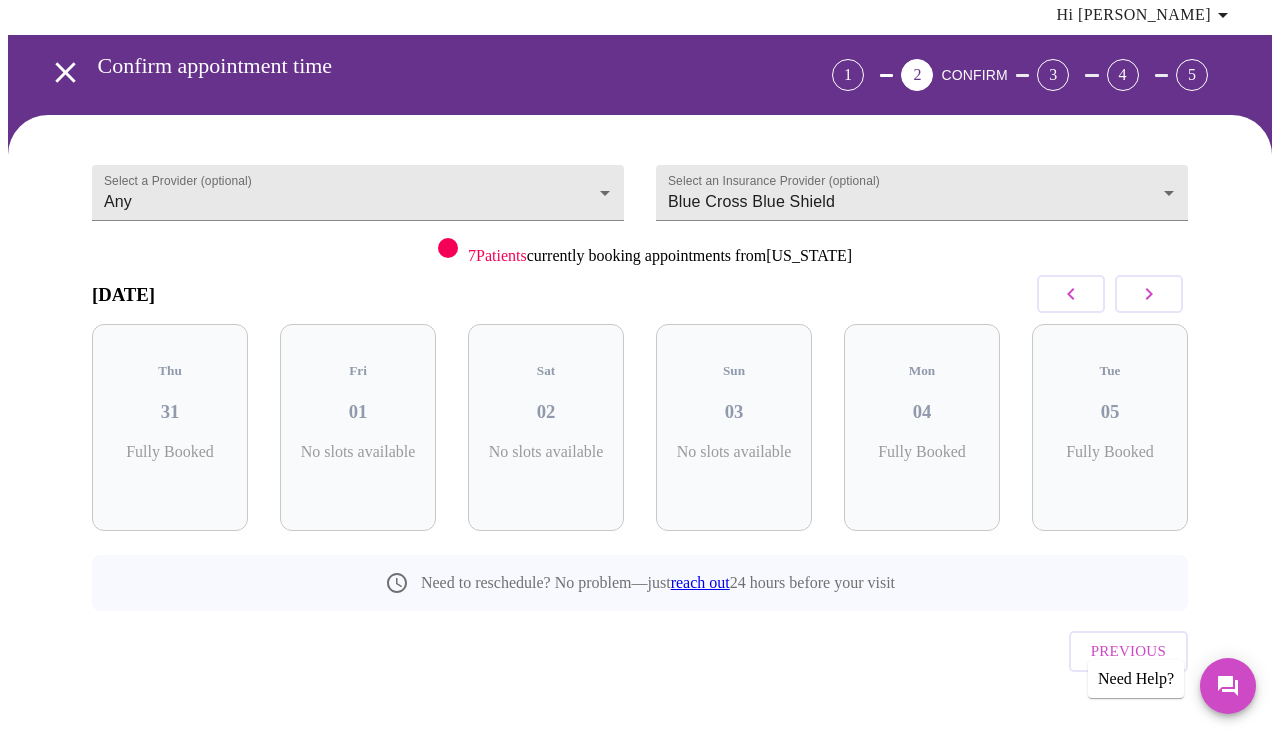 click 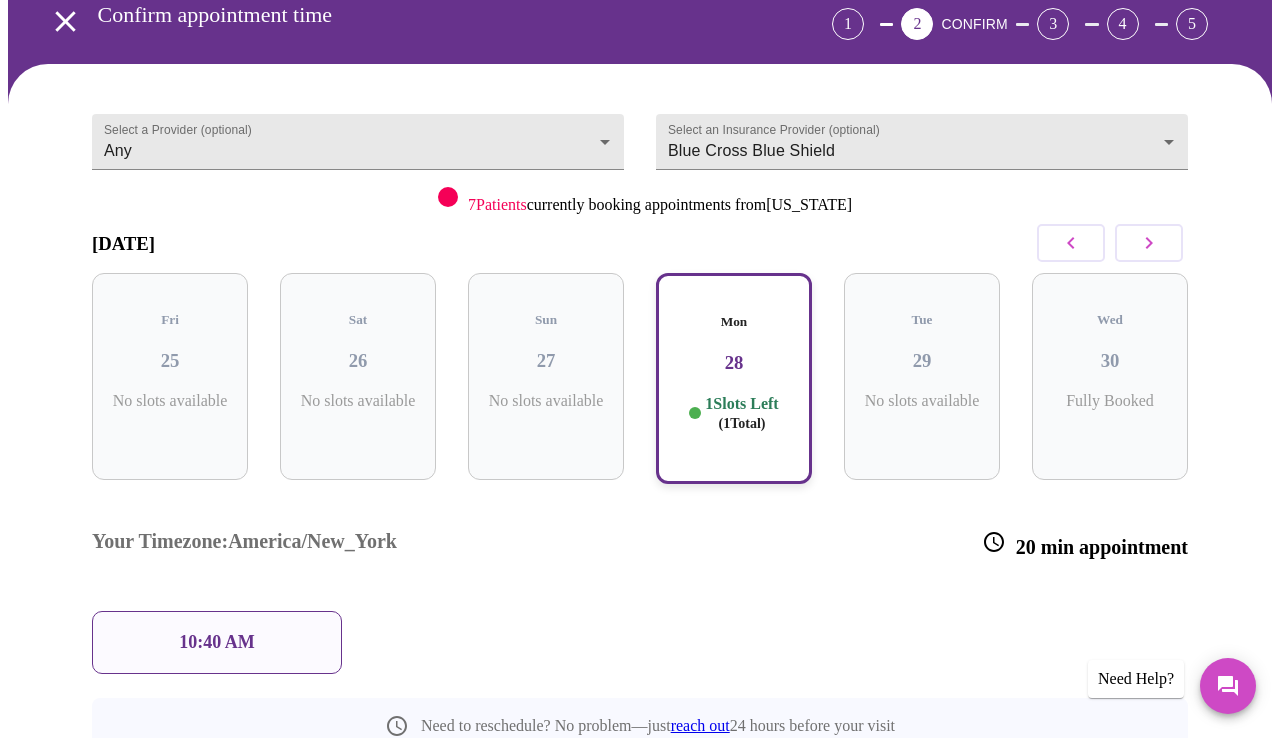 scroll, scrollTop: 211, scrollLeft: 0, axis: vertical 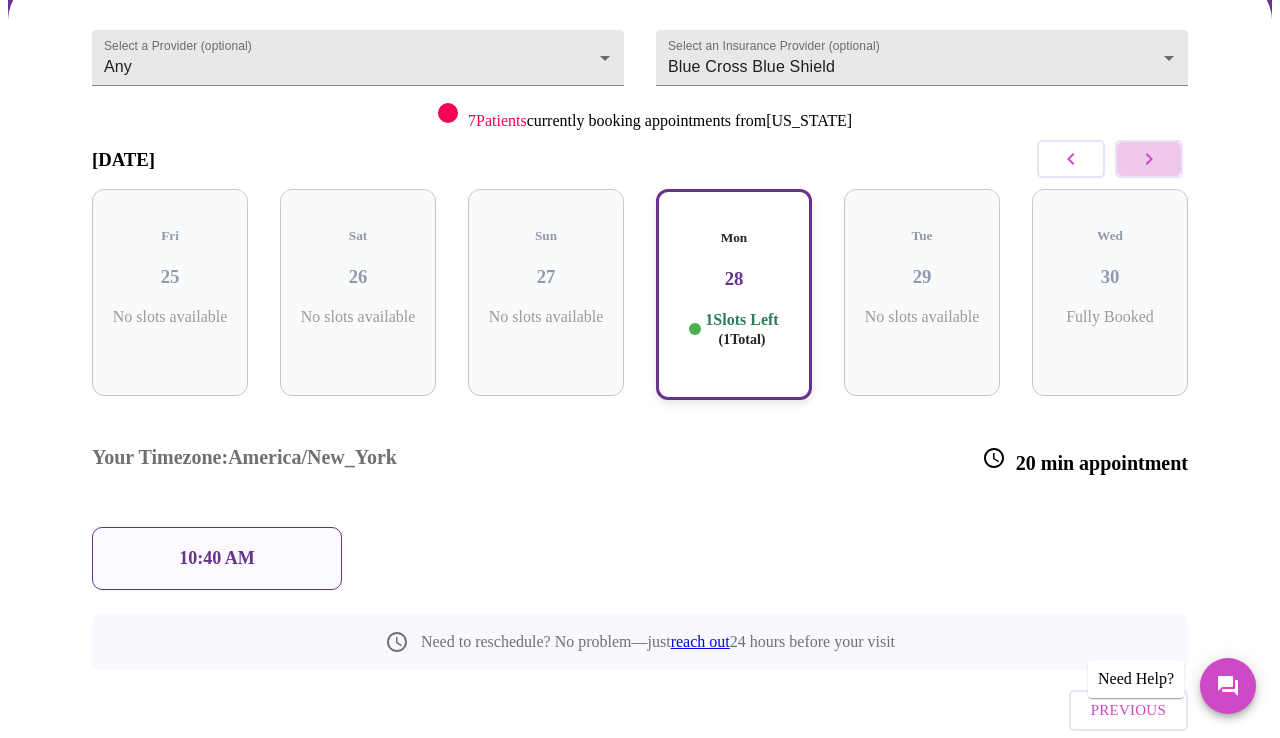click 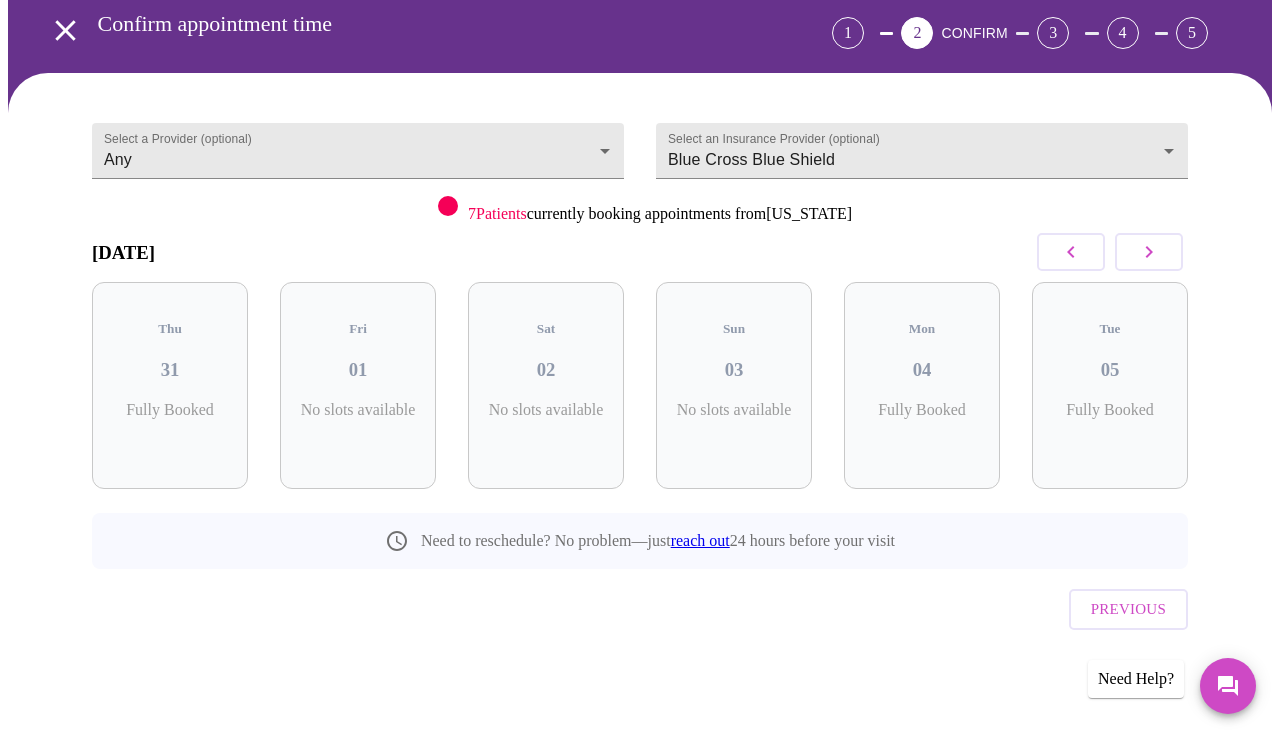 scroll, scrollTop: 76, scrollLeft: 0, axis: vertical 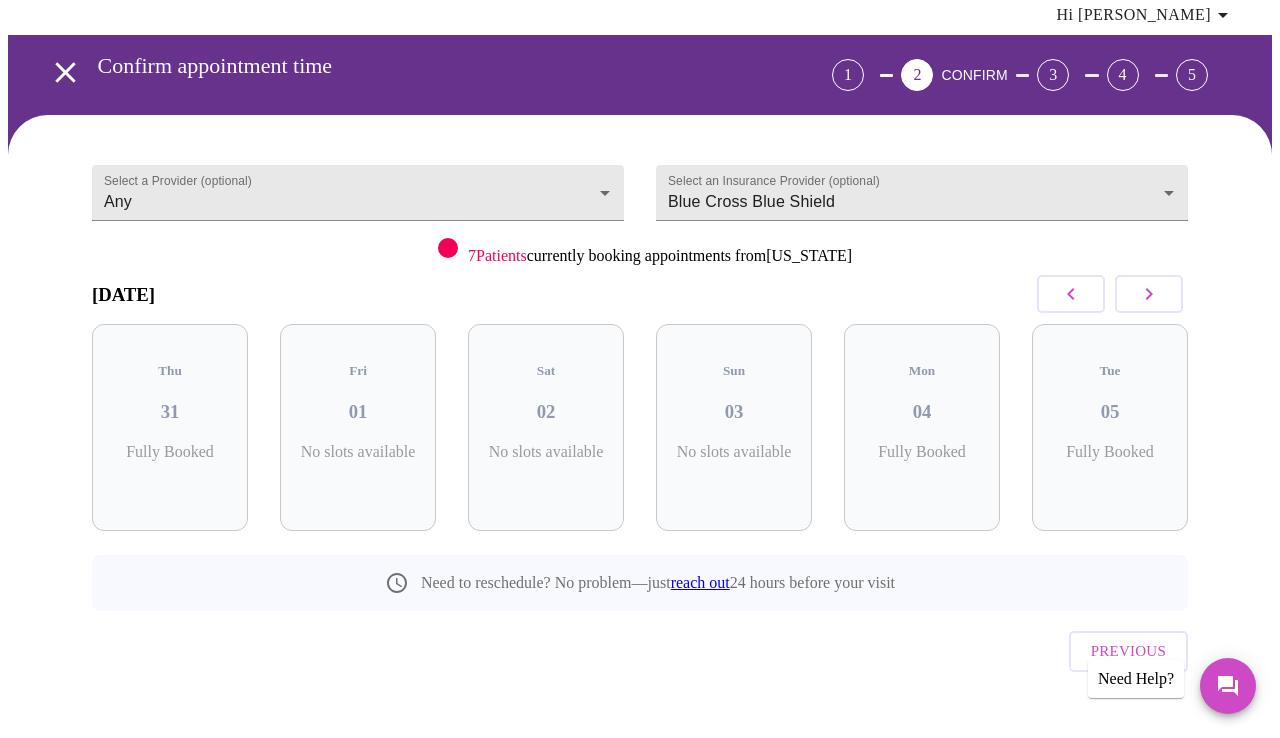 click 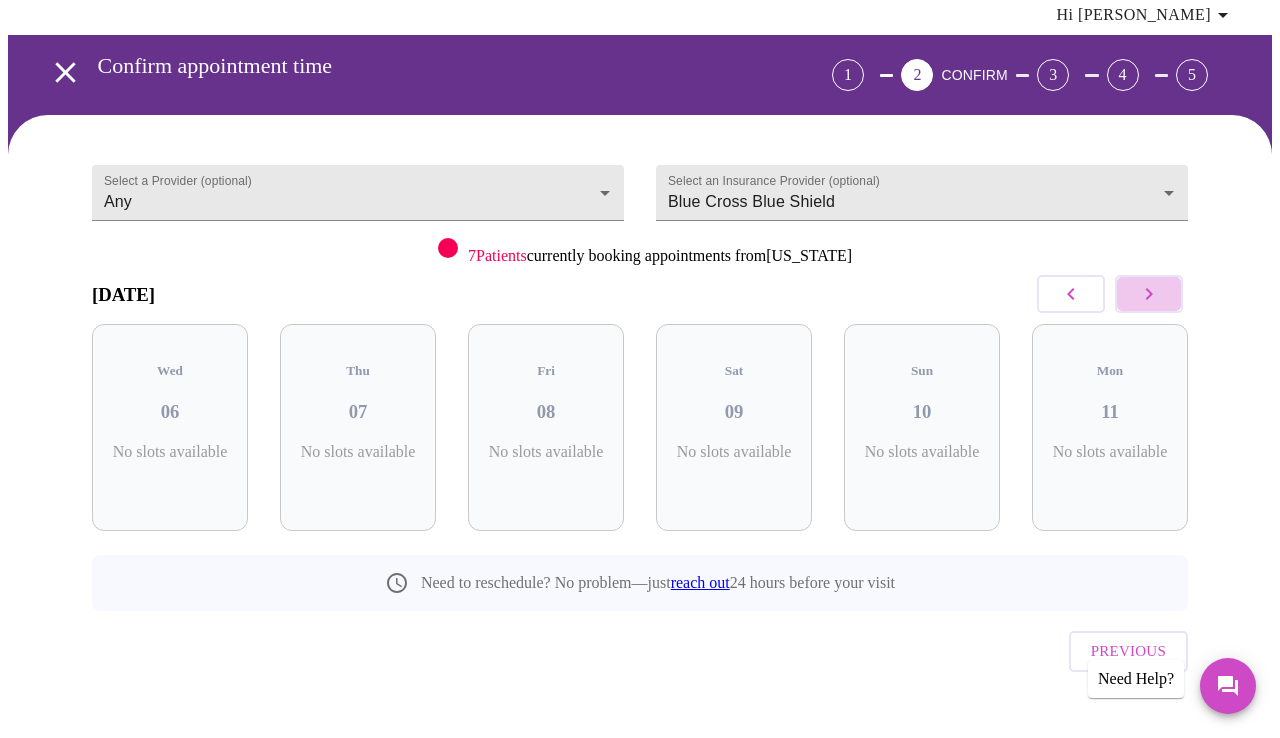 click 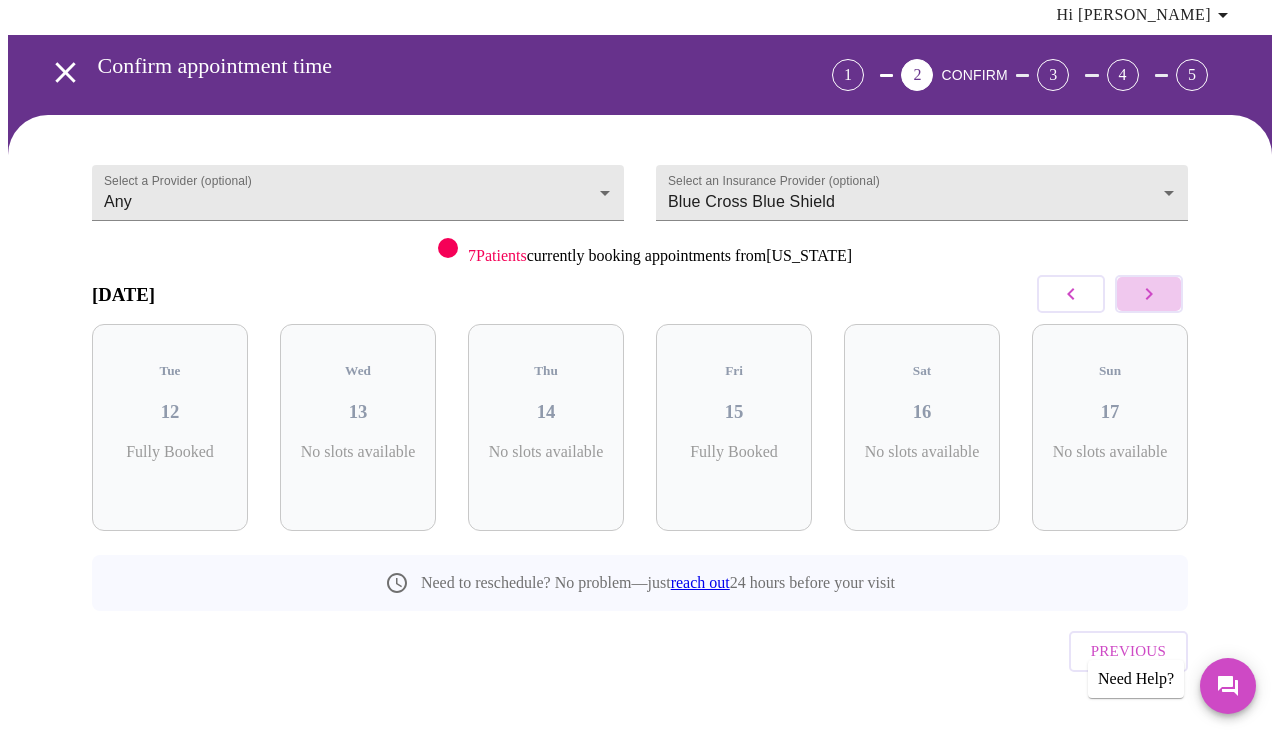 click 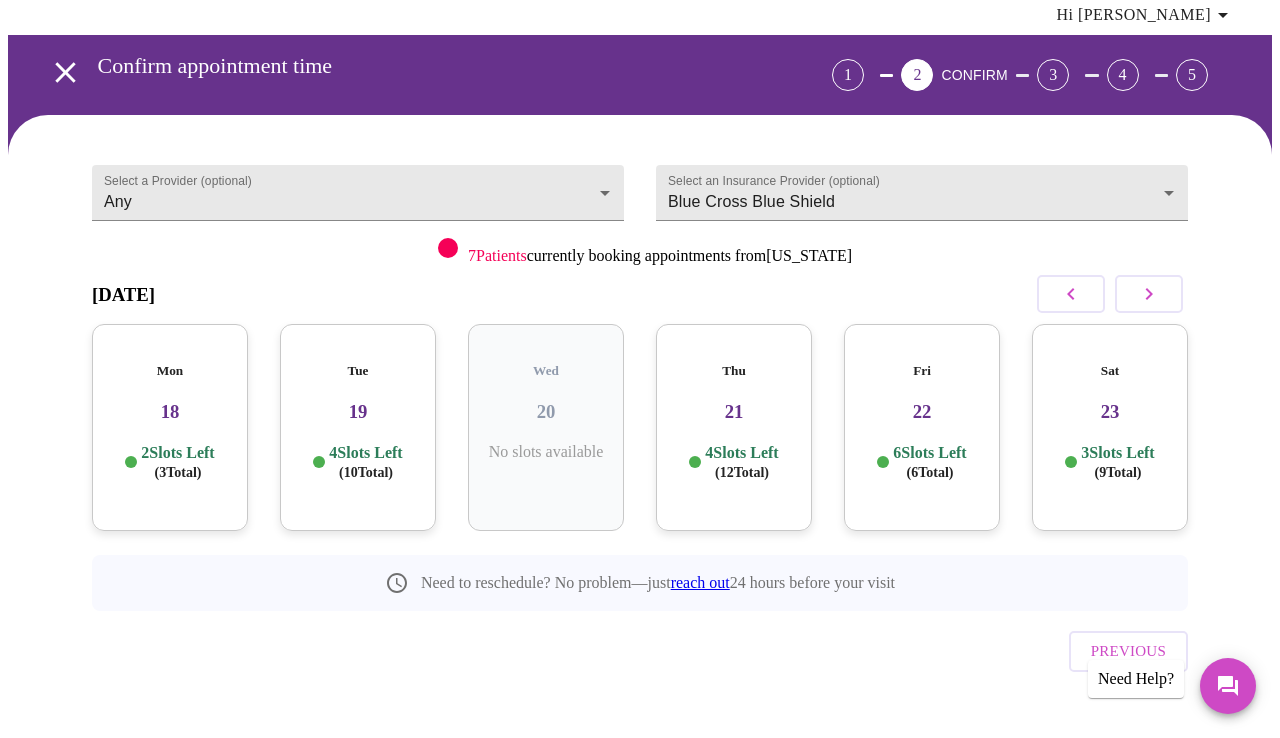 click at bounding box center [1071, 294] 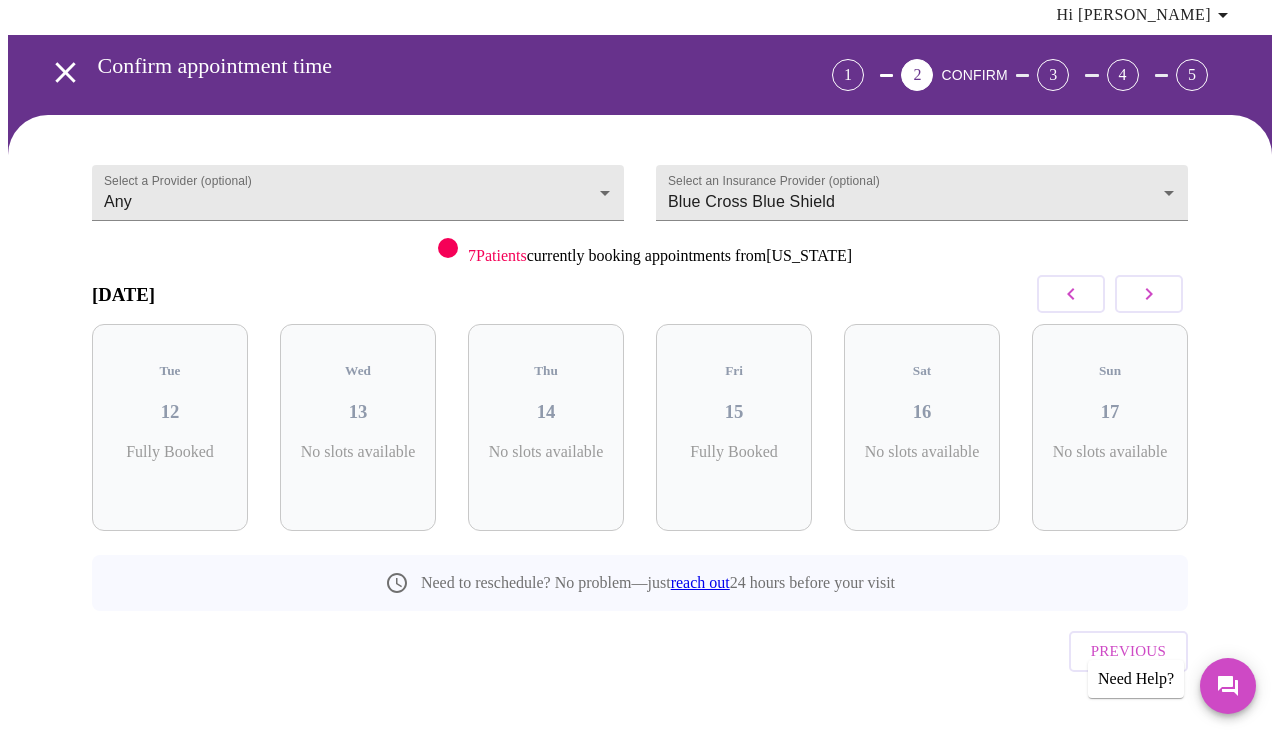 click 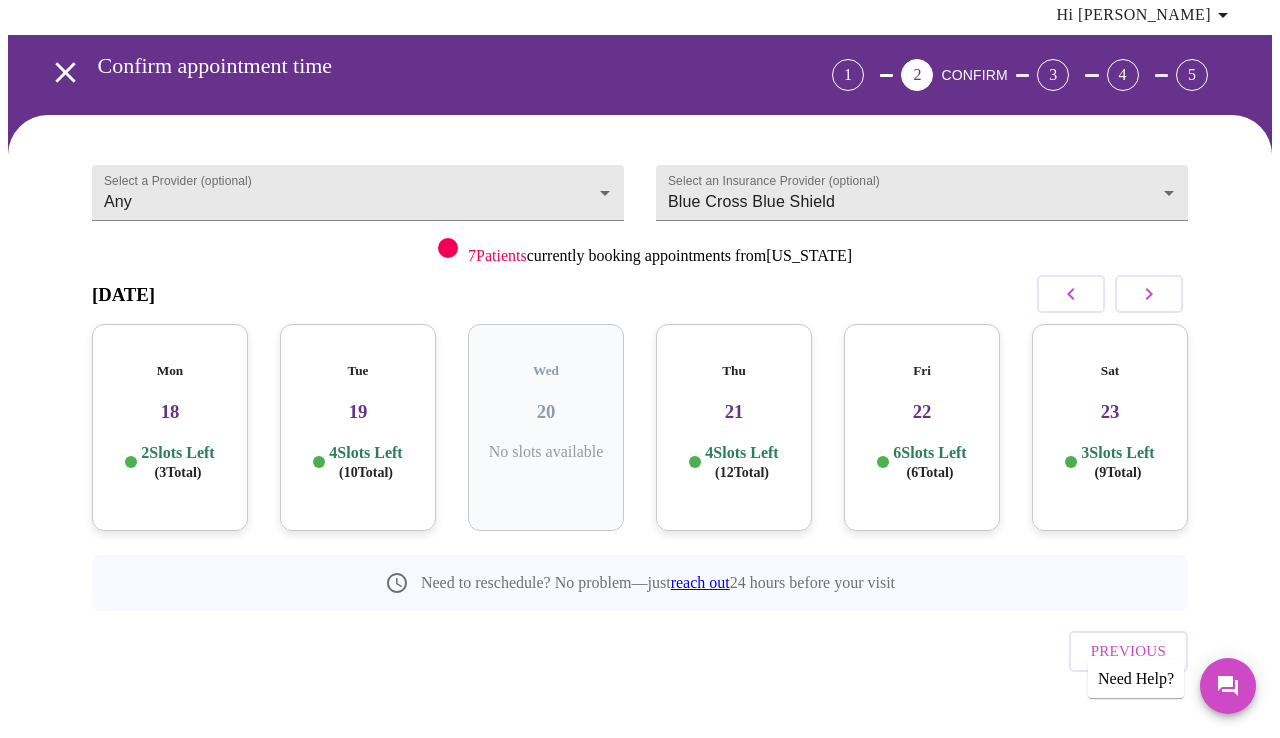 click on "18" at bounding box center [170, 412] 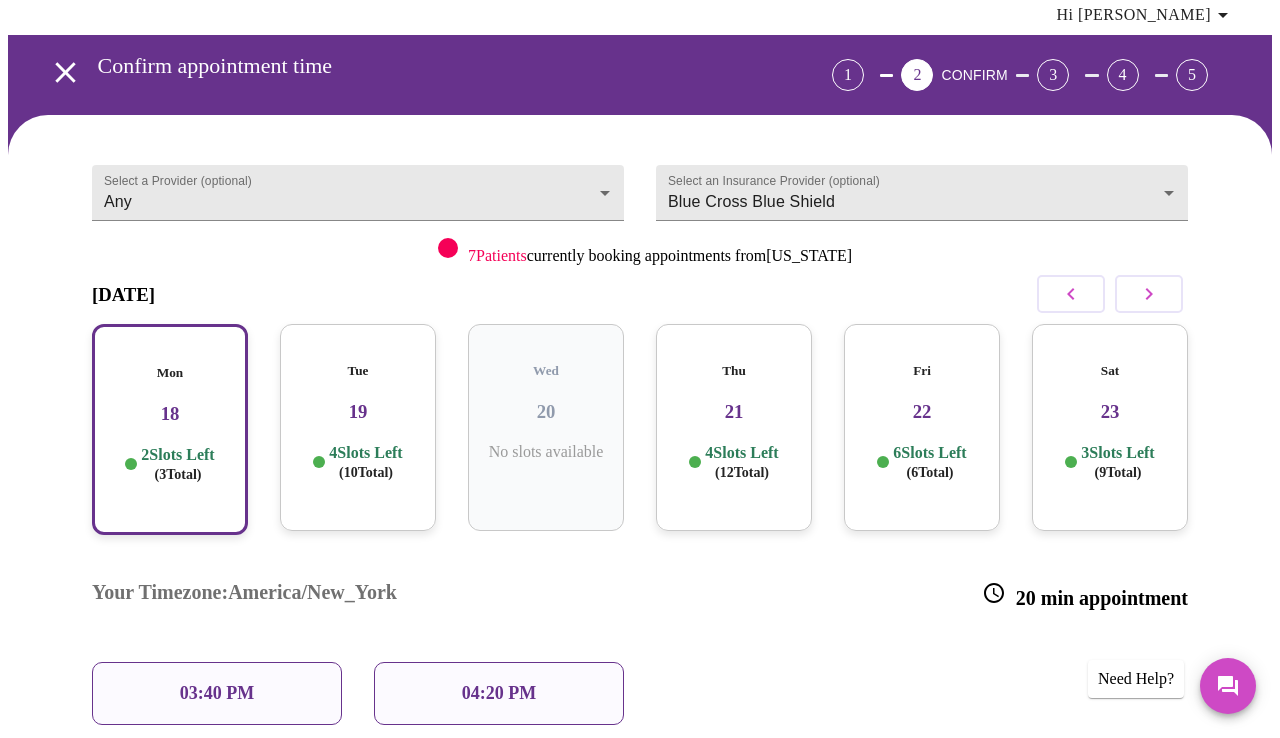 click on "Tue 19 4  Slots Left ( 10  Total)" at bounding box center (358, 427) 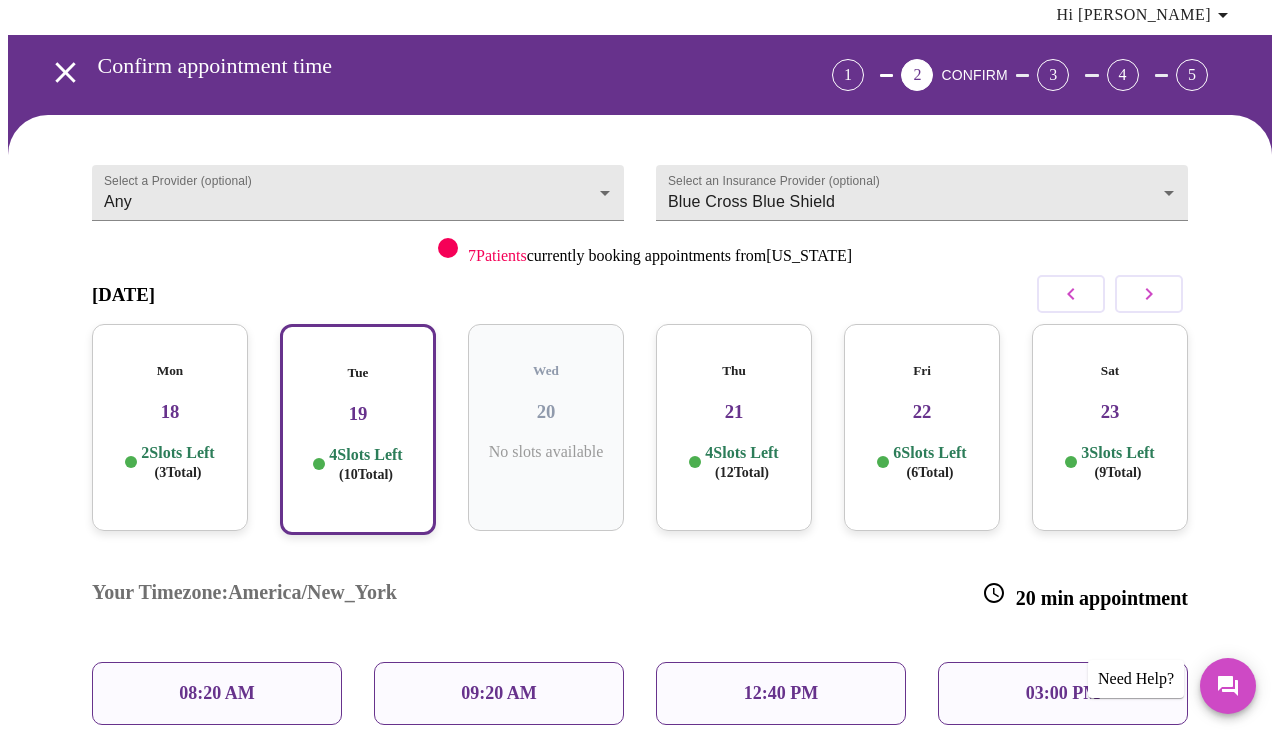 click on "22" at bounding box center [922, 412] 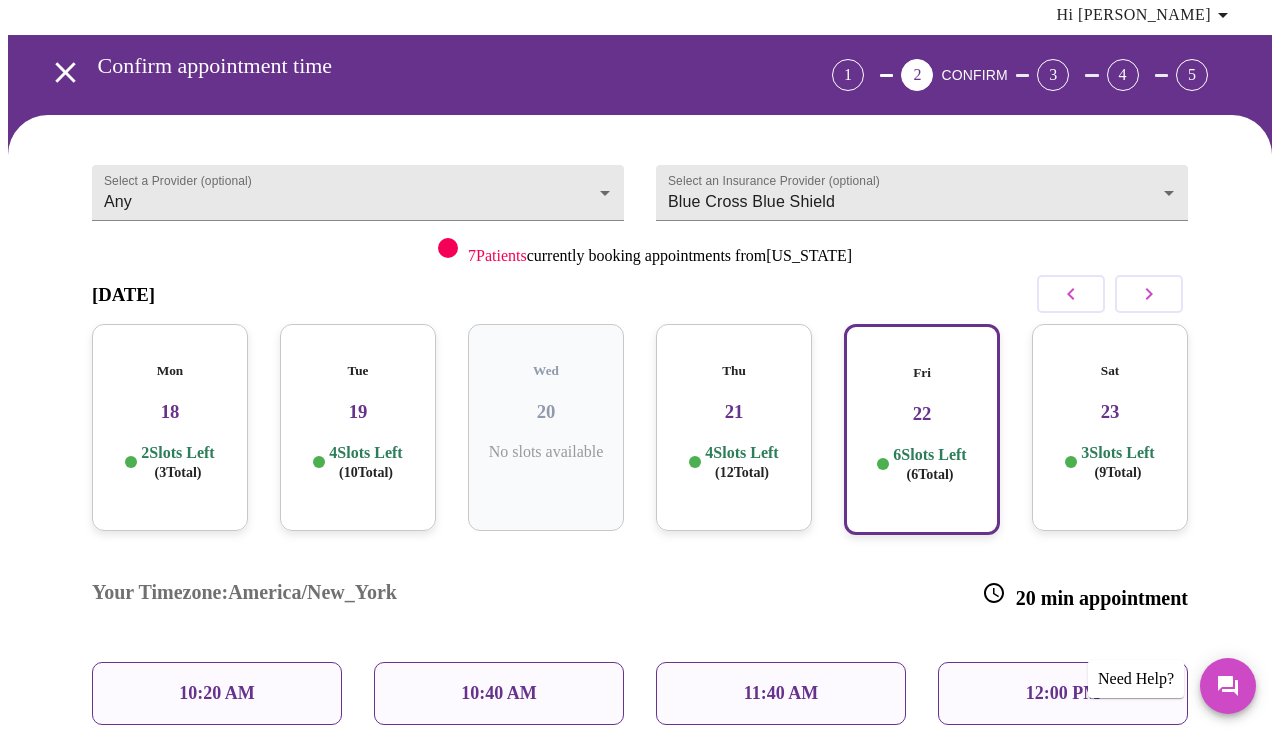 click on "Mon 18 2  Slots Left ( 3  Total)" at bounding box center (170, 427) 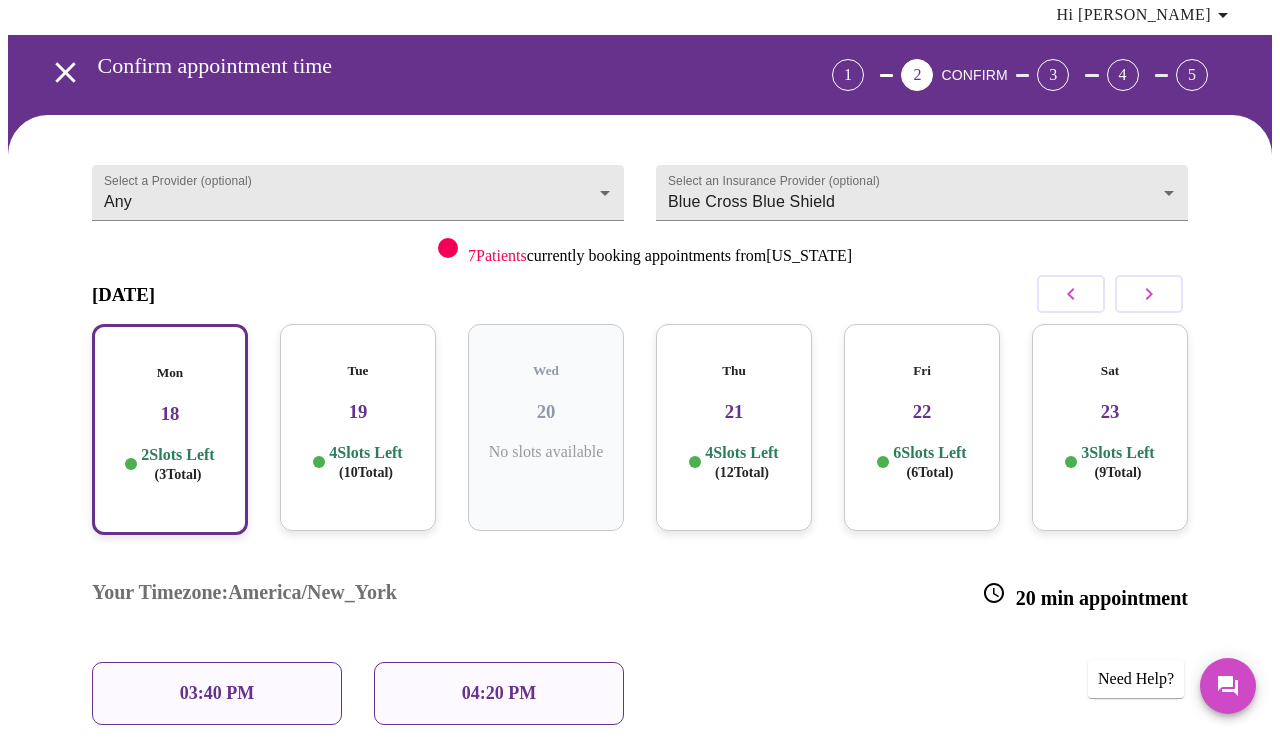 click on "19" at bounding box center (358, 412) 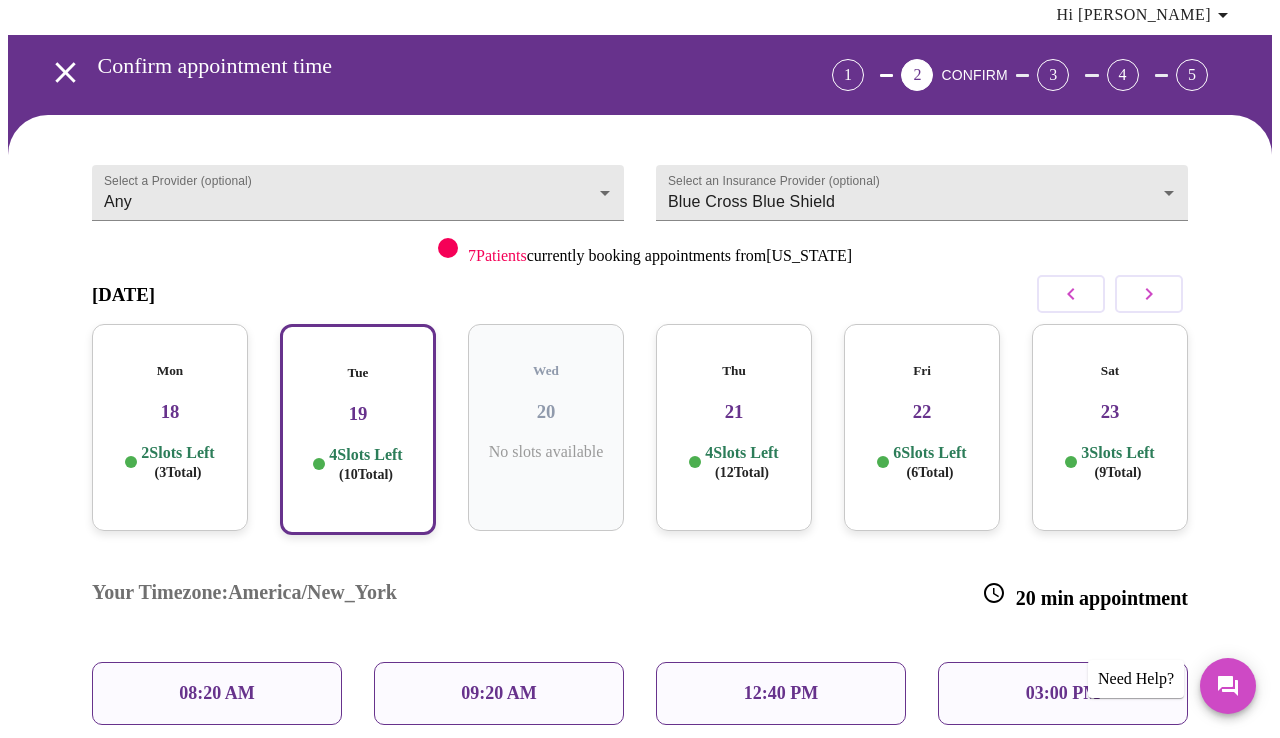 click on "Fri 22 6  Slots Left ( 6  Total)" at bounding box center [922, 427] 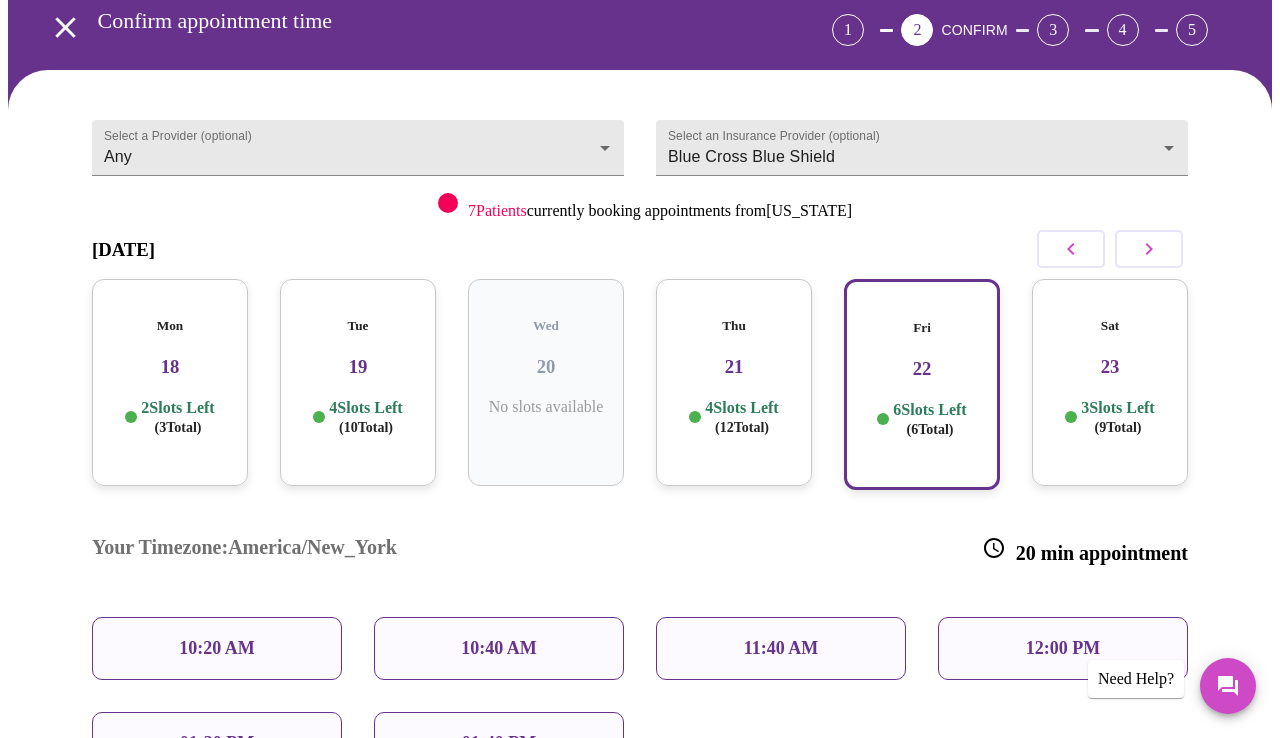 scroll, scrollTop: 137, scrollLeft: 0, axis: vertical 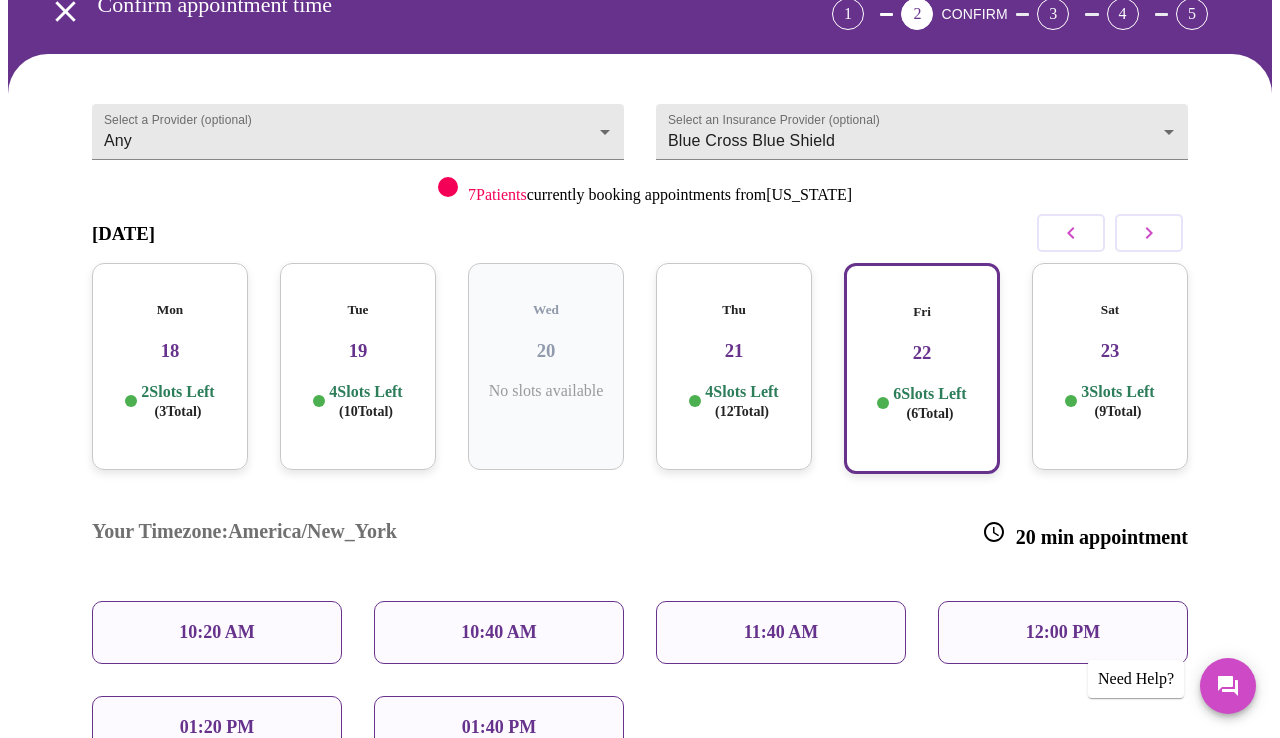 click on "10:20 AM" at bounding box center (217, 632) 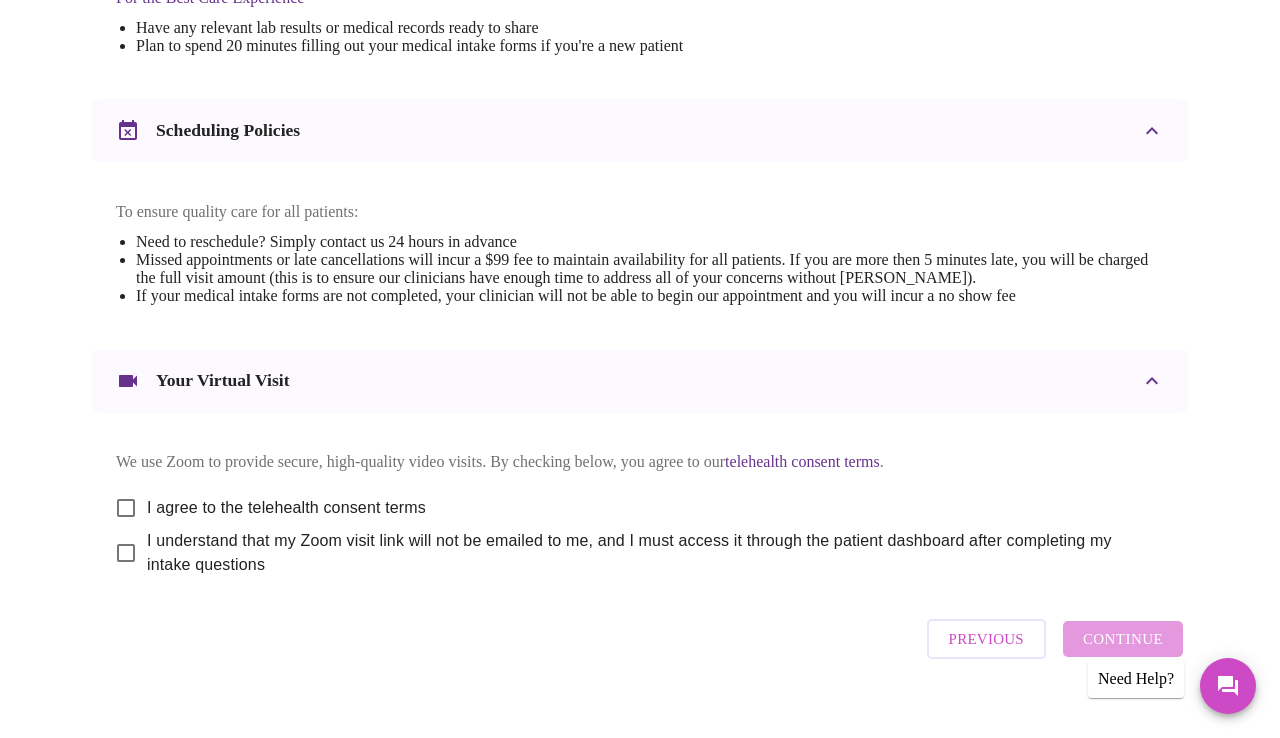 scroll, scrollTop: 701, scrollLeft: 0, axis: vertical 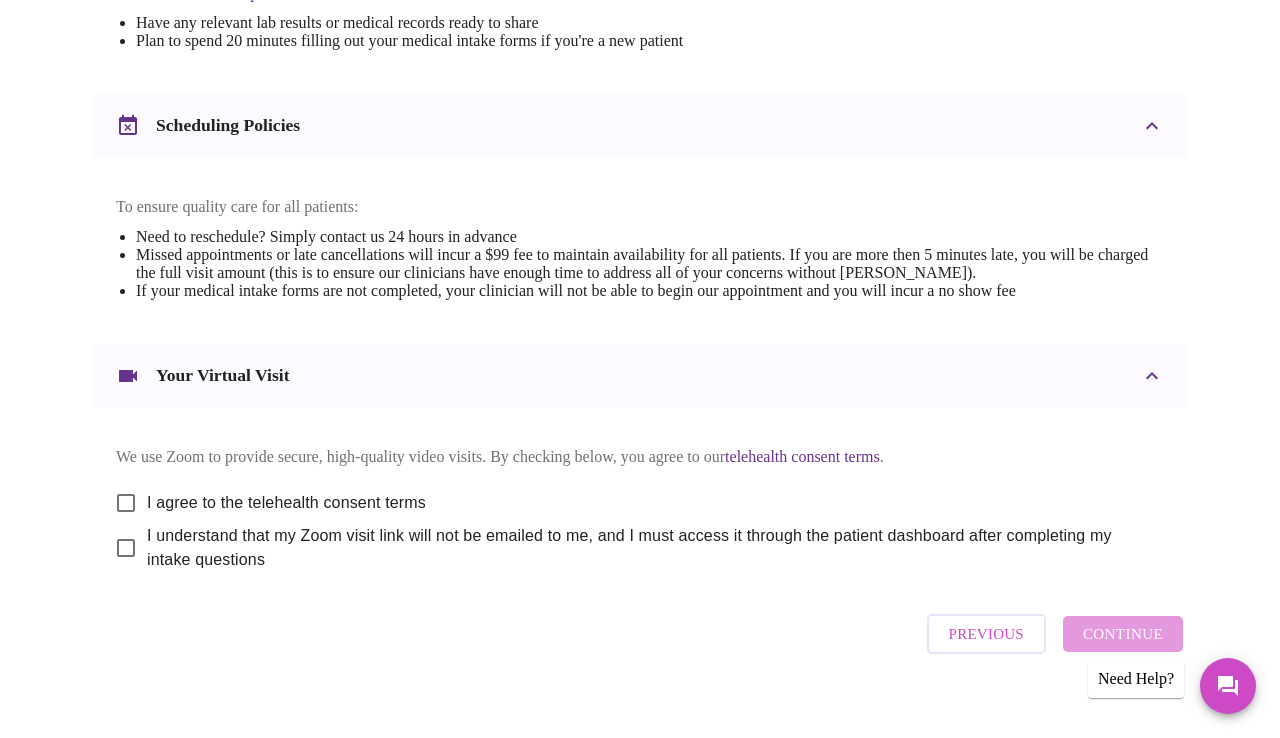 click on "I agree to the telehealth consent terms" at bounding box center [126, 503] 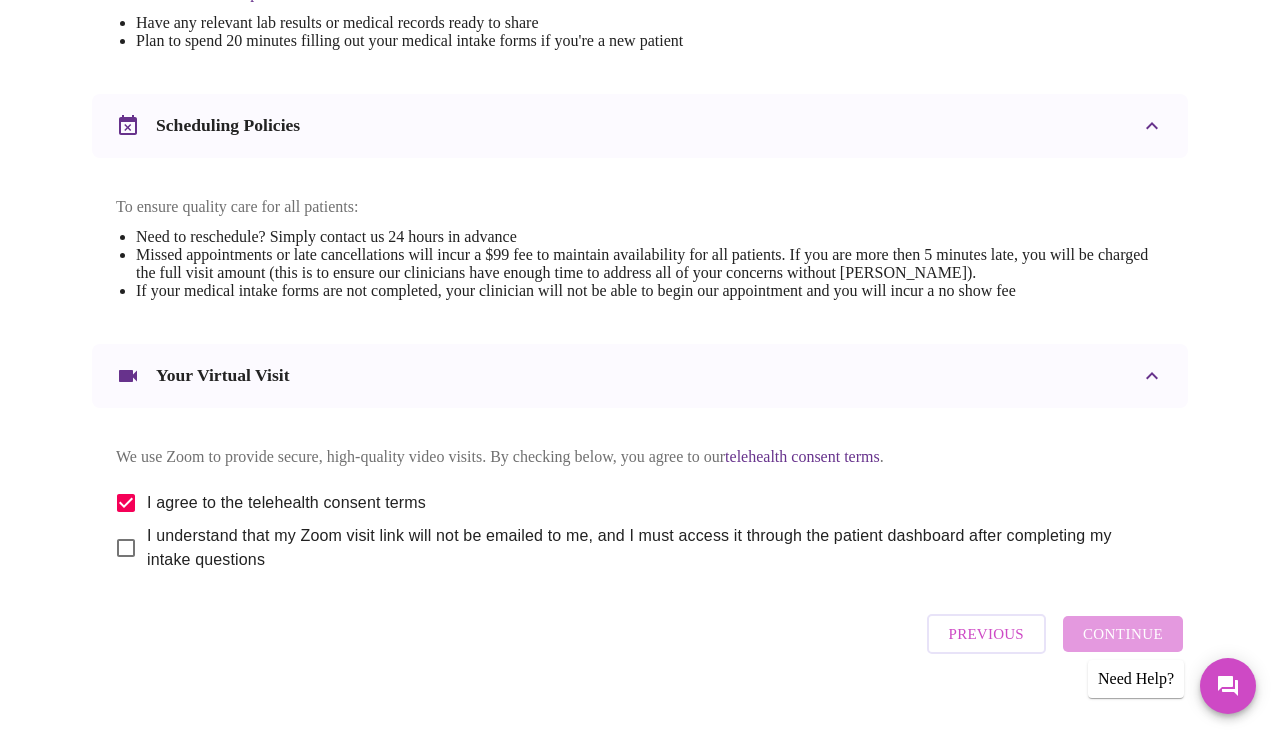 click on "I understand that my Zoom visit link will not be emailed to me, and I must access it through the patient dashboard after completing my intake questions" at bounding box center (126, 548) 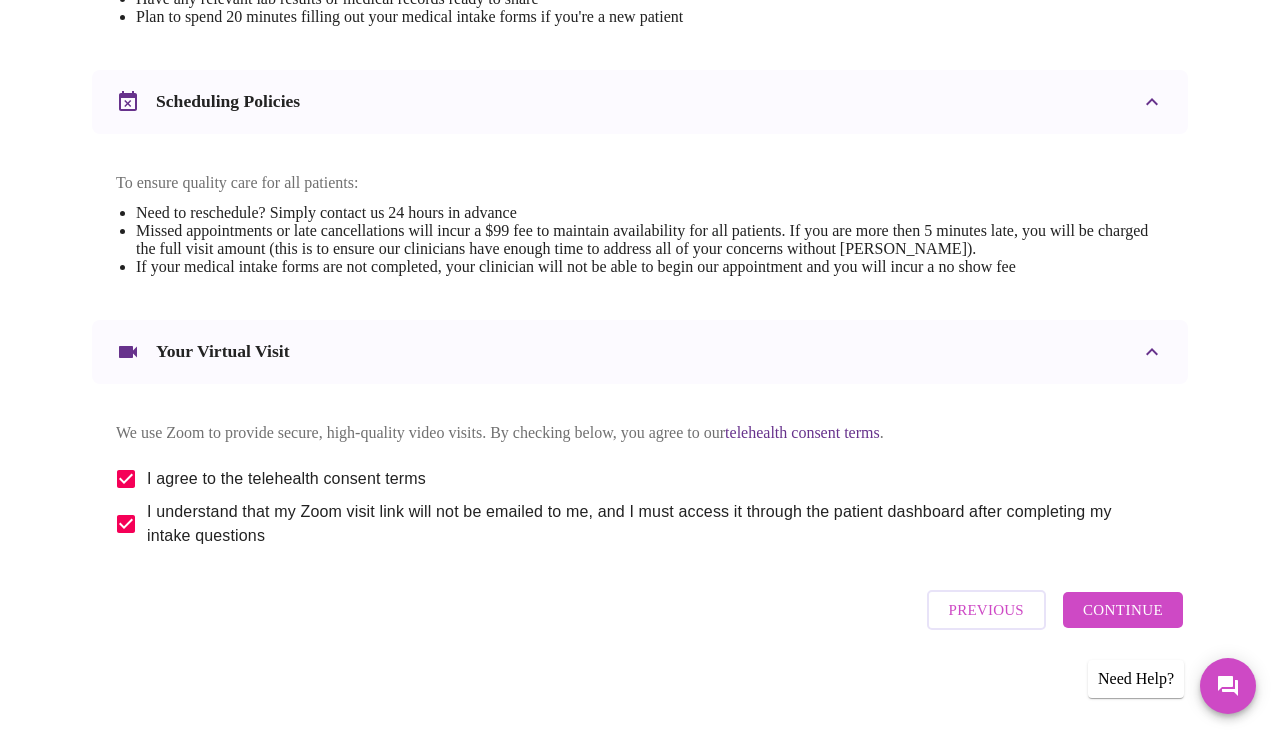 scroll, scrollTop: 745, scrollLeft: 0, axis: vertical 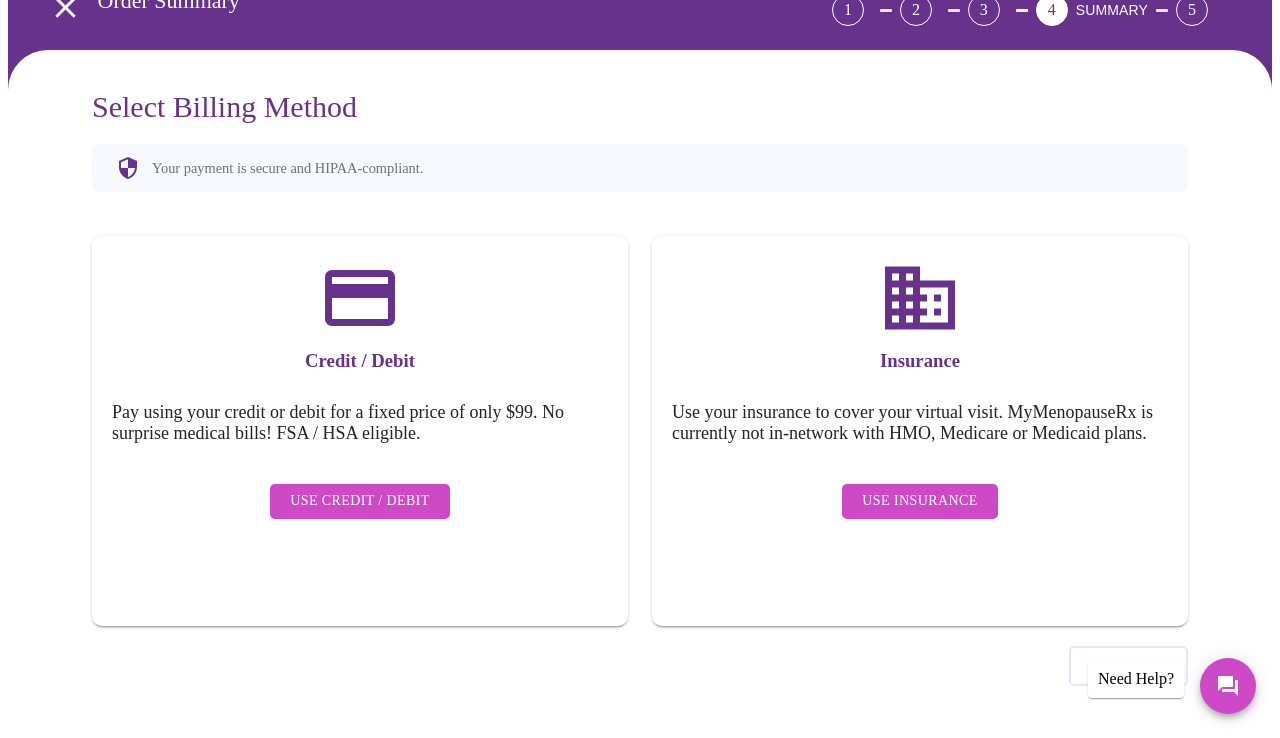 click on "Use Insurance" at bounding box center [919, 501] 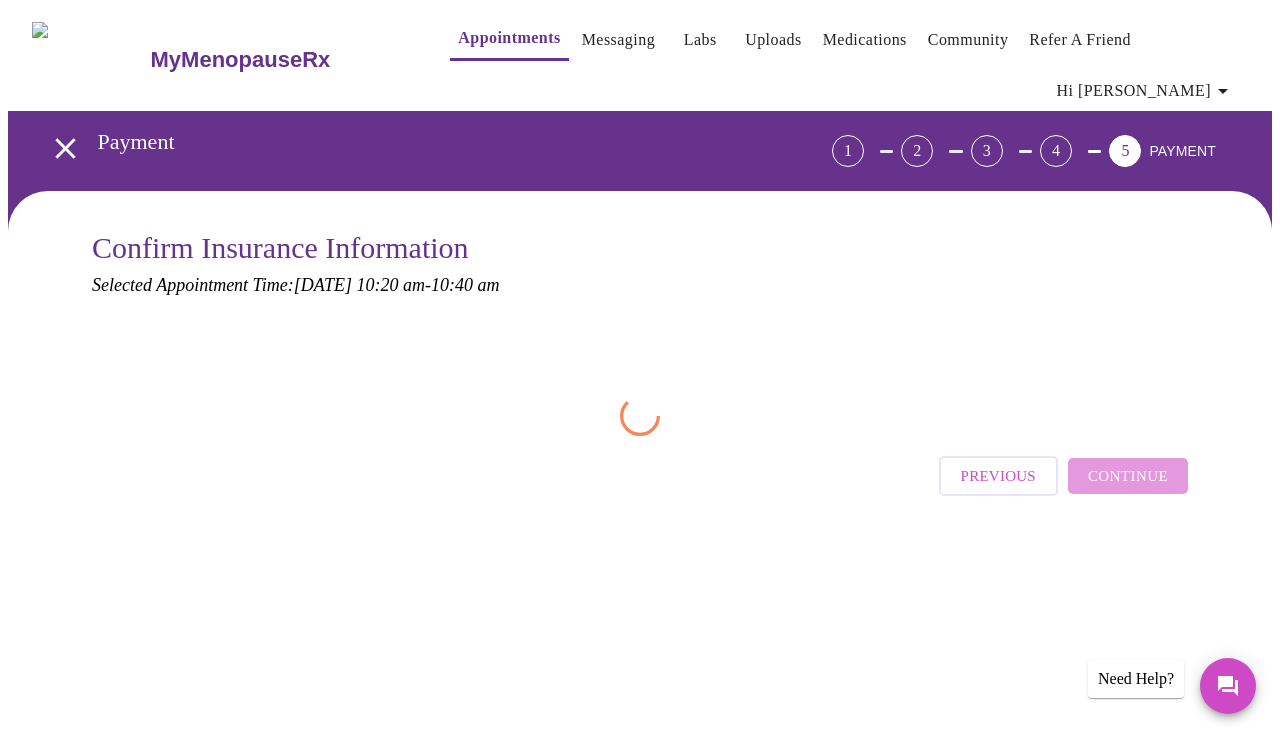 scroll, scrollTop: 0, scrollLeft: 0, axis: both 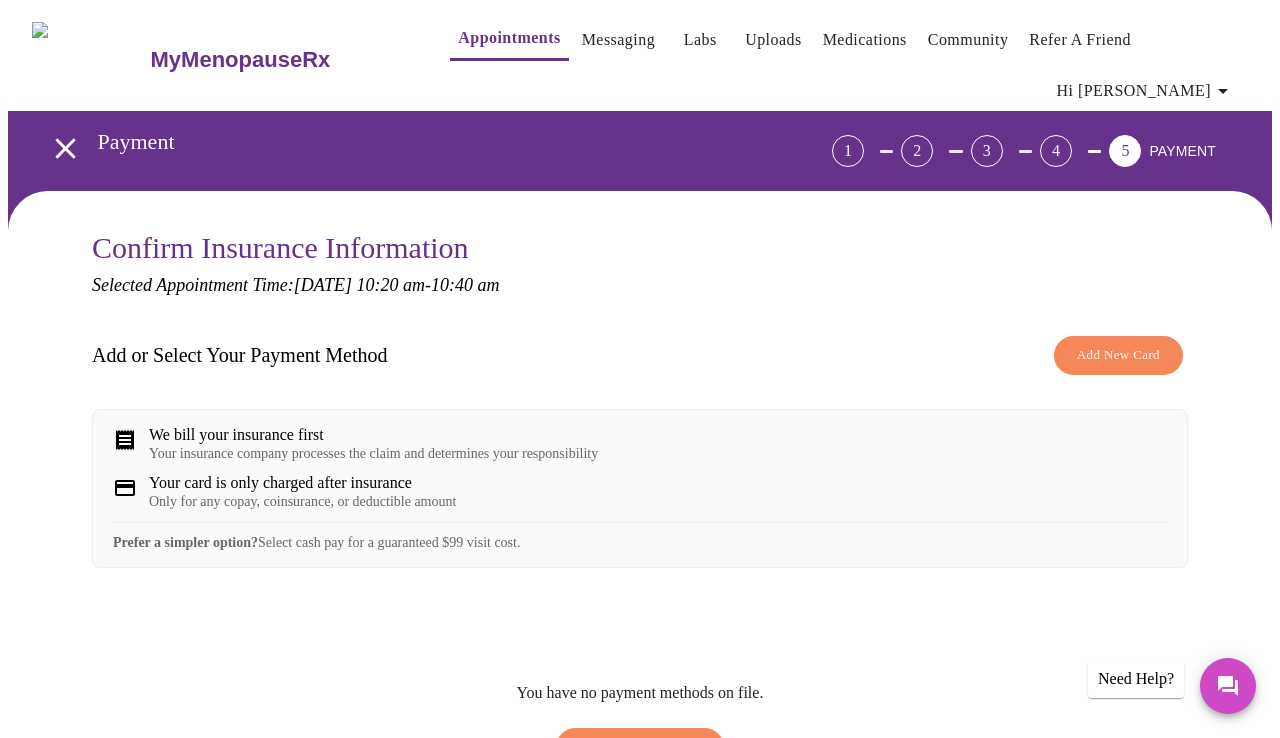 click on "Your insurance company processes the claim and determines your responsibility" at bounding box center [373, 454] 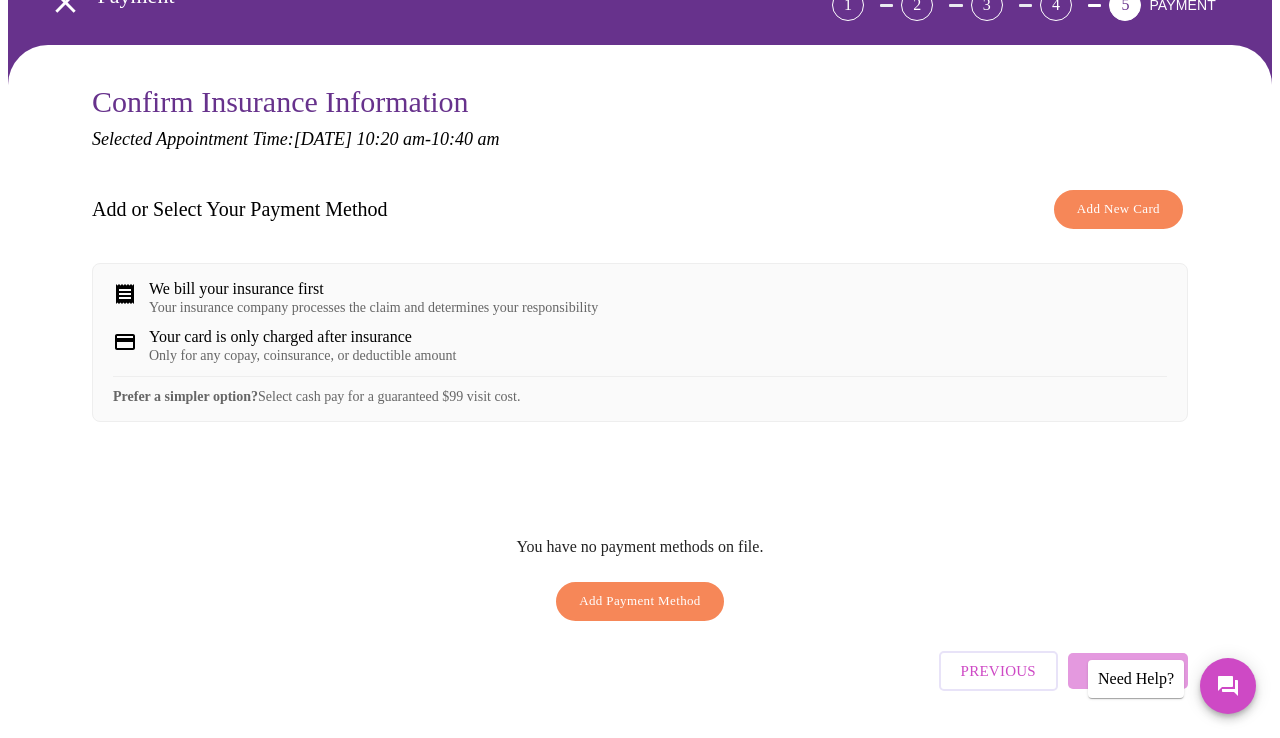 scroll, scrollTop: 208, scrollLeft: 0, axis: vertical 